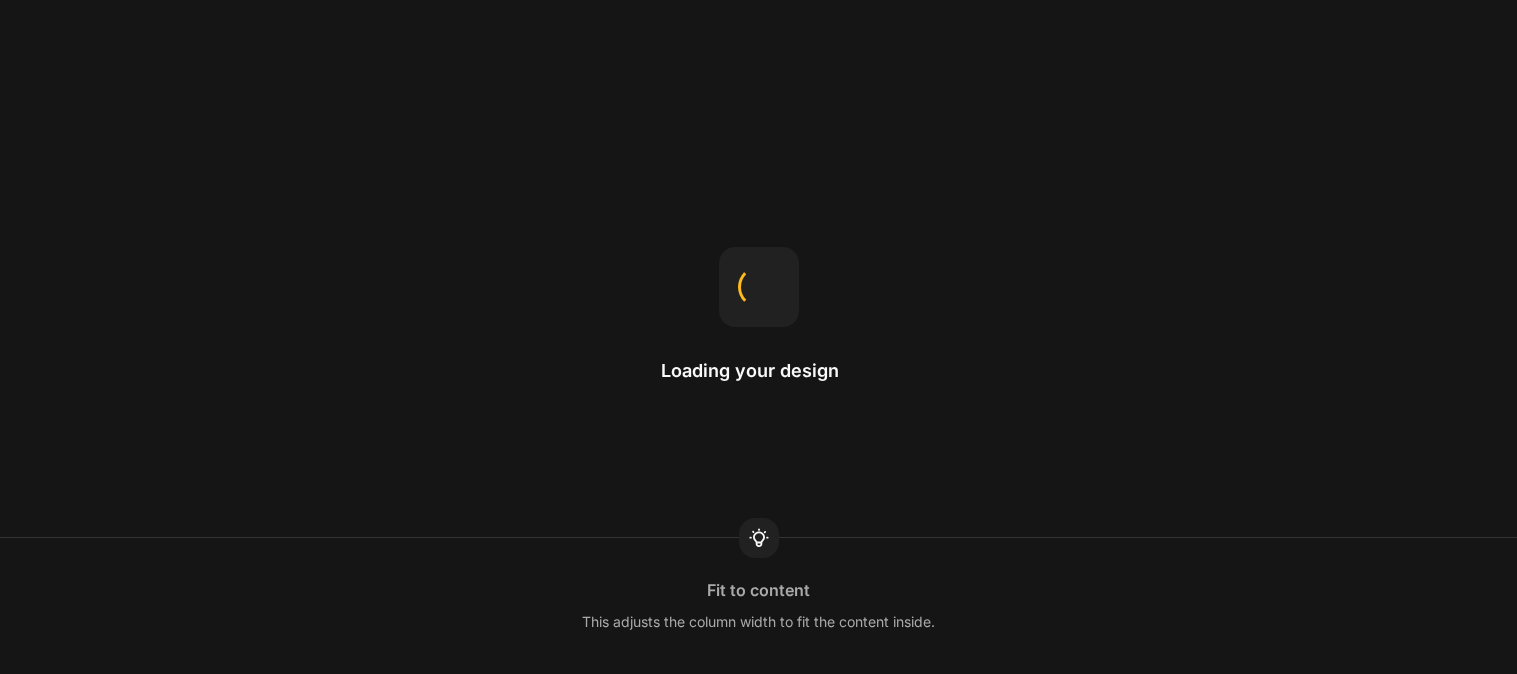 scroll, scrollTop: 0, scrollLeft: 0, axis: both 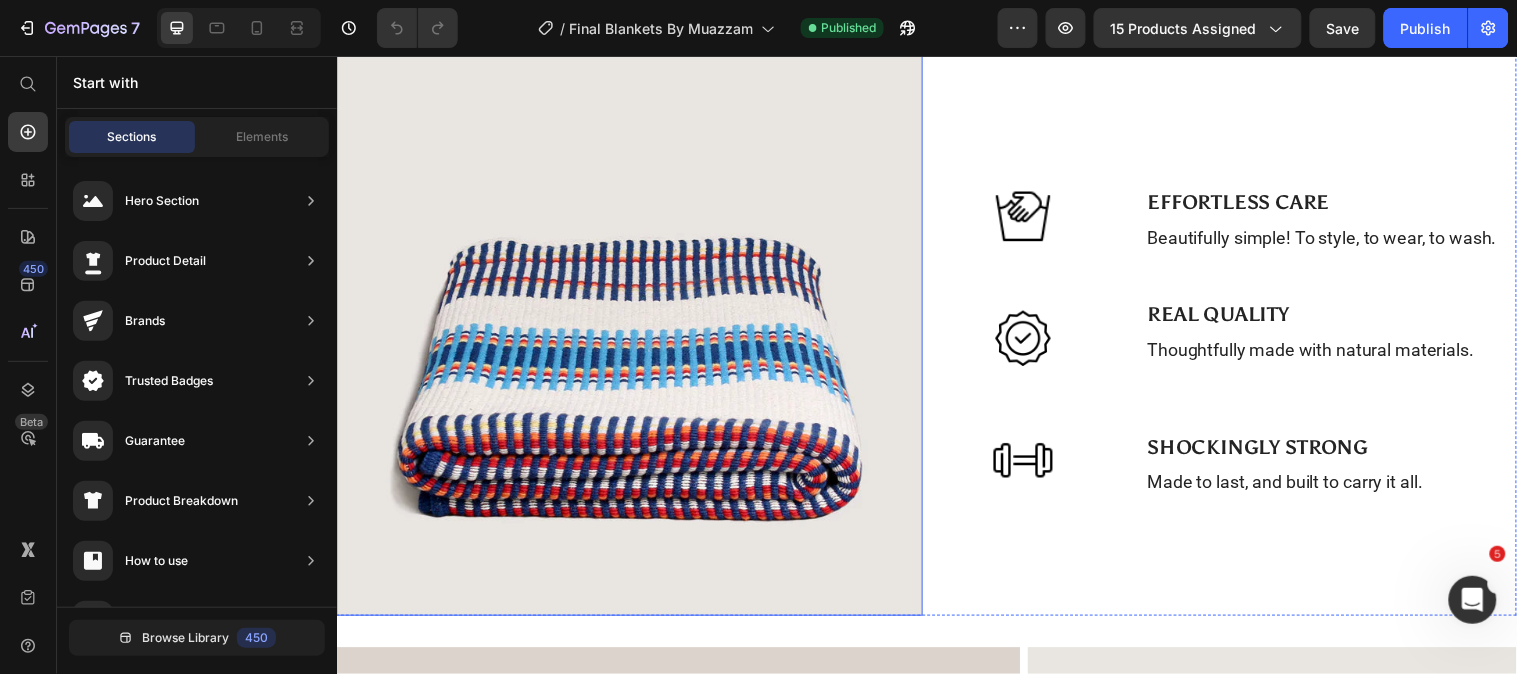 click at bounding box center [634, 326] 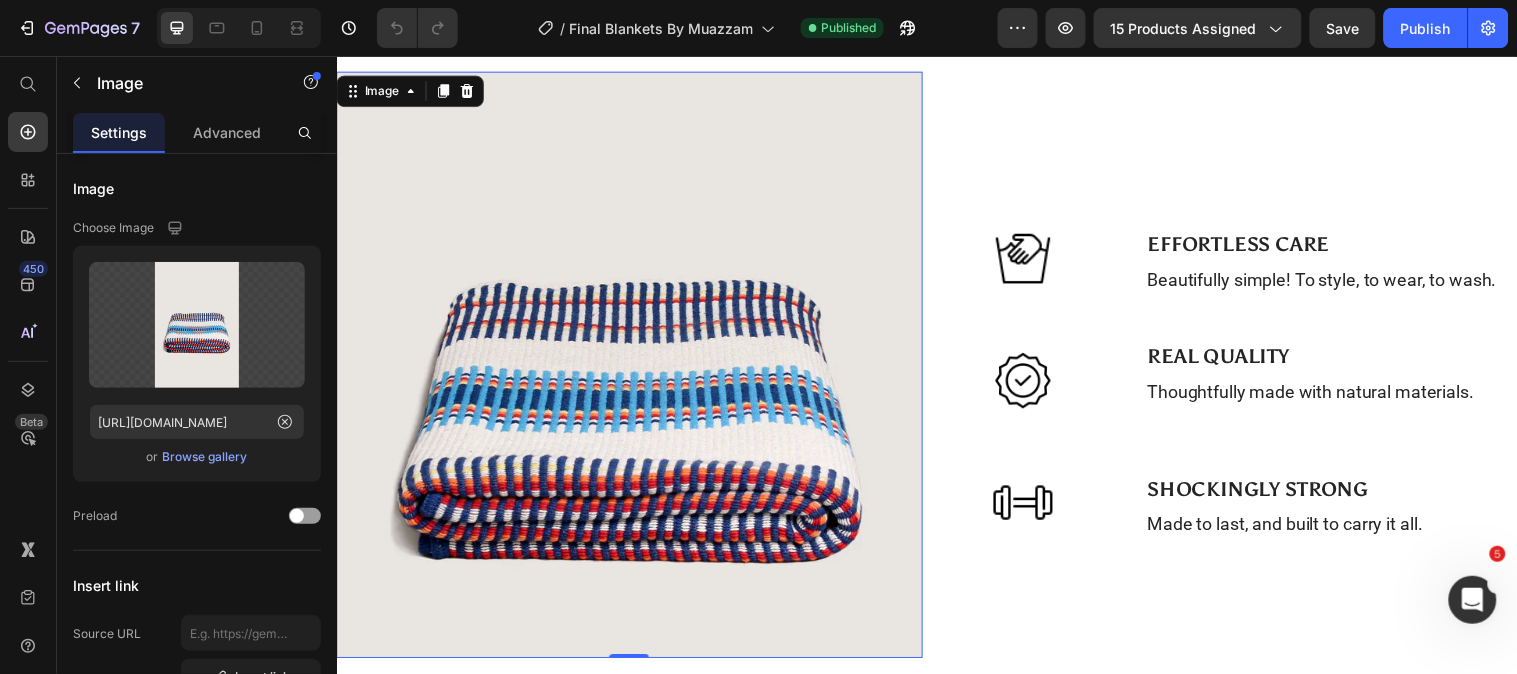 scroll, scrollTop: 752, scrollLeft: 0, axis: vertical 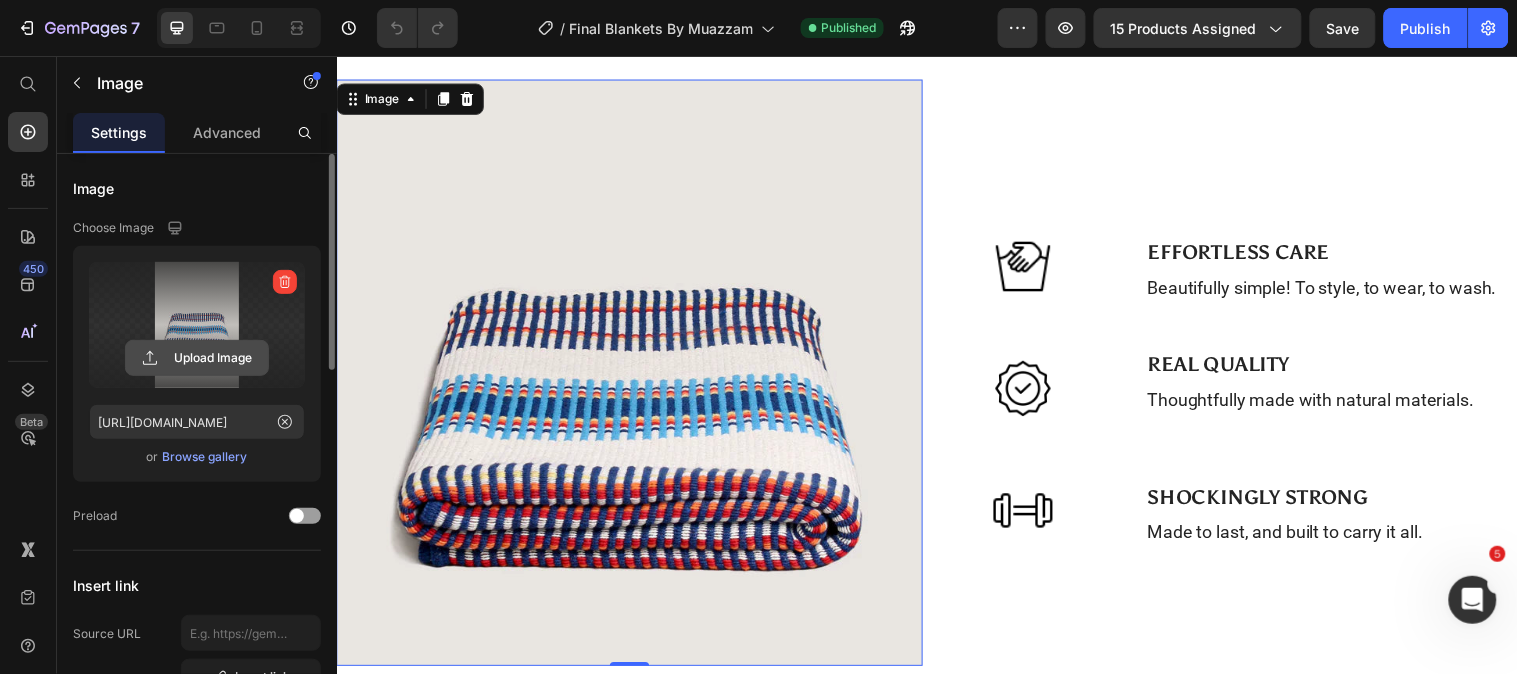 click 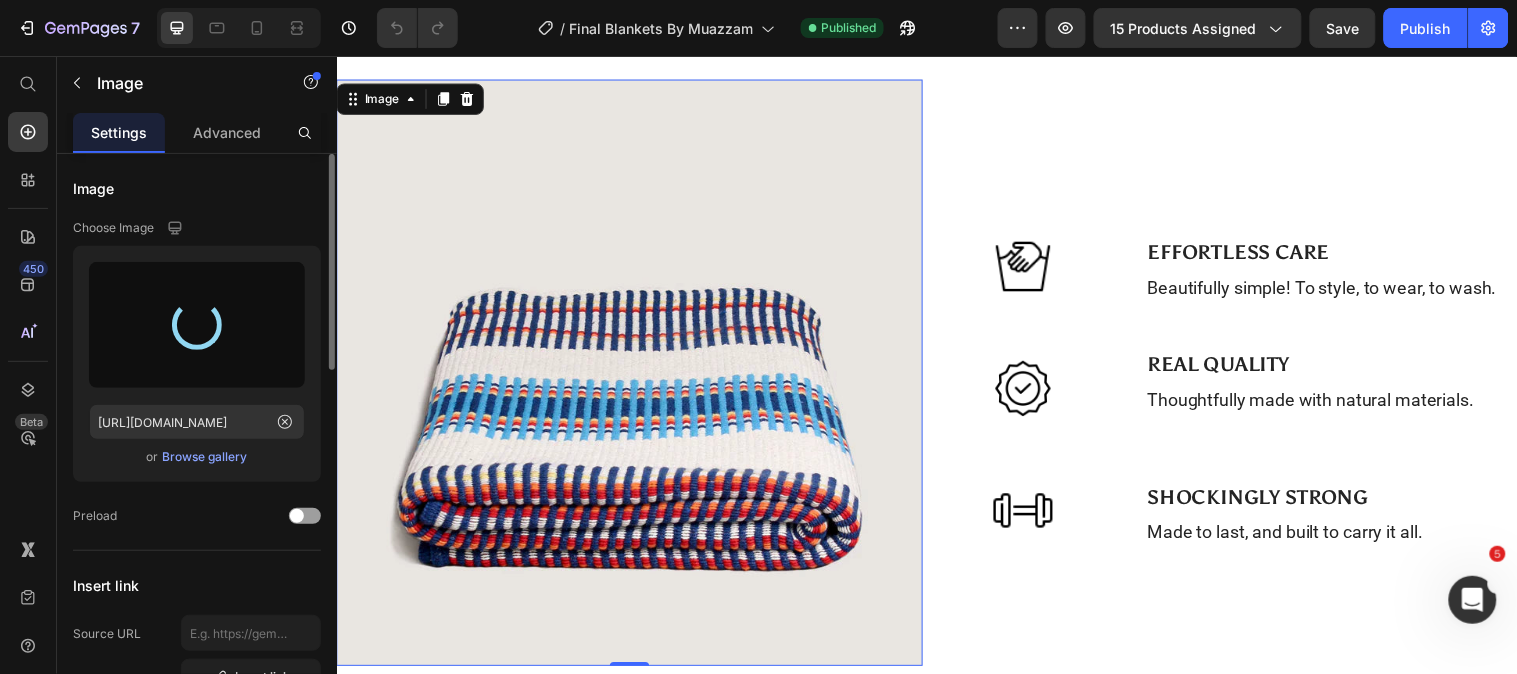 type on "https://cdn.shopify.com/s/files/1/0726/8492/9354/files/gempages_561586387925599013-9462010f-50b3-4abb-8fc0-28be5f3fbf0d.jpg" 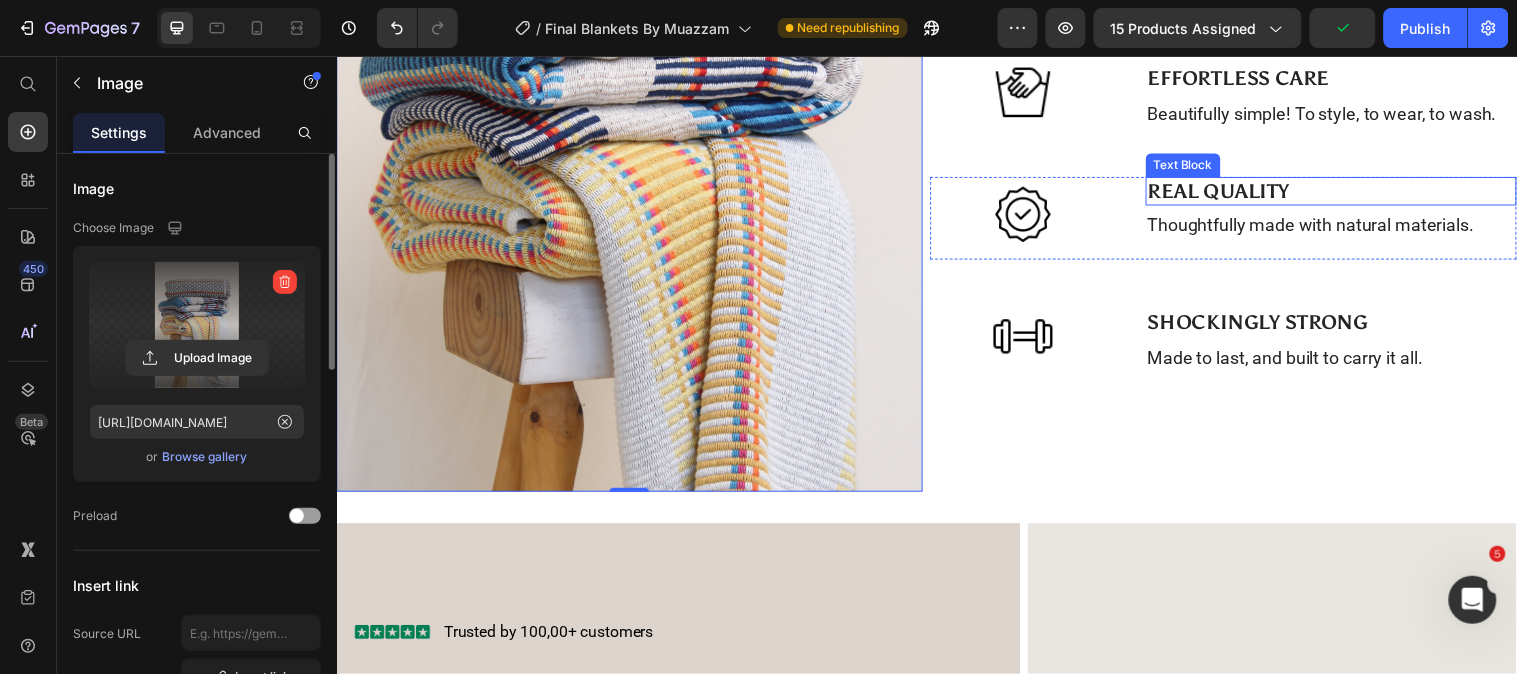 scroll, scrollTop: 1270, scrollLeft: 0, axis: vertical 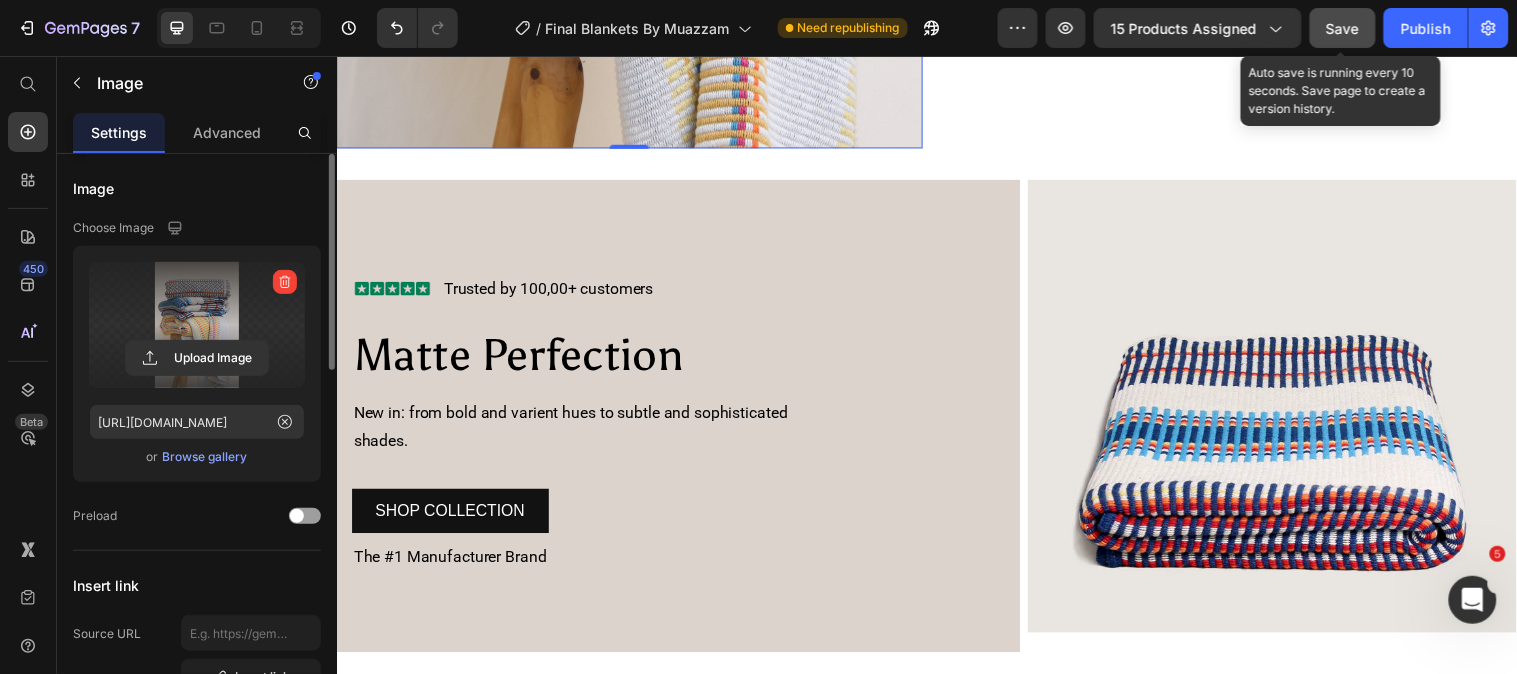 click on "Save" at bounding box center (1343, 28) 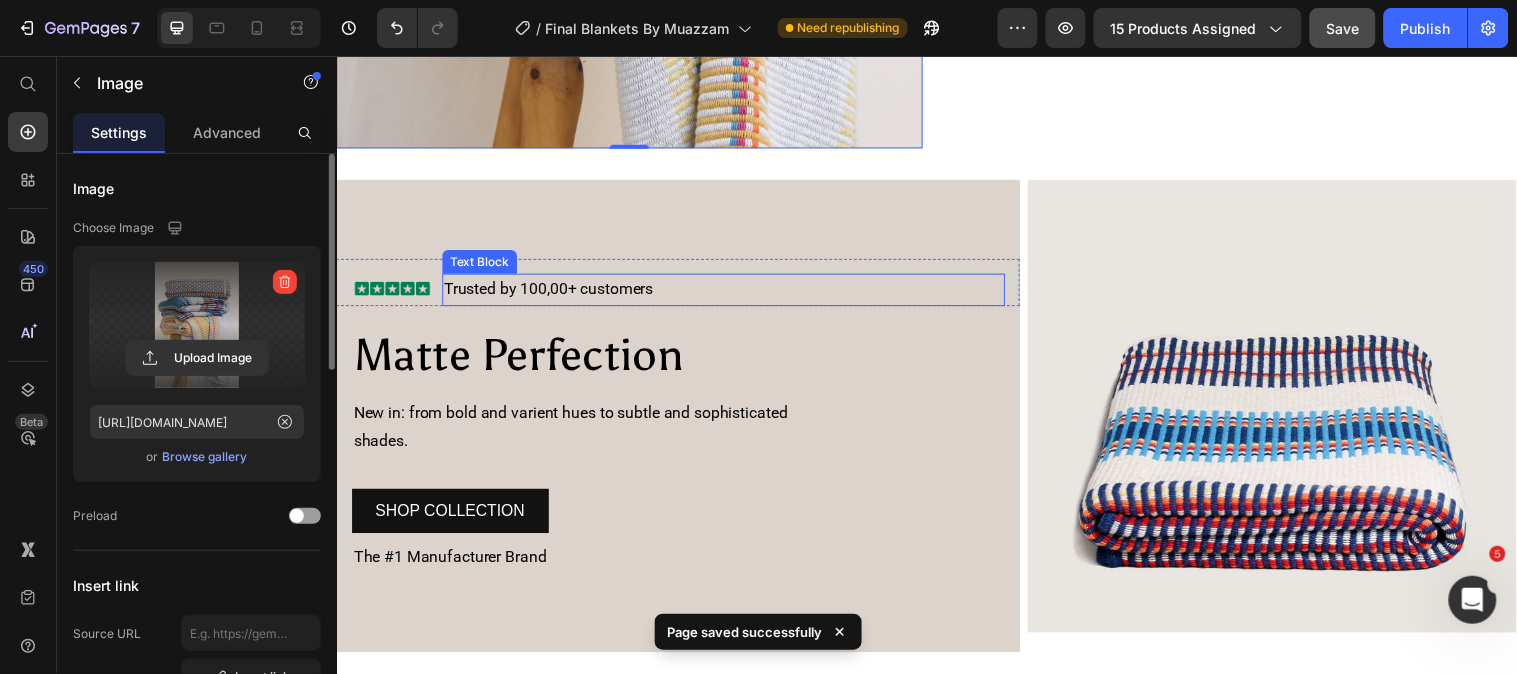 click on "Trusted by 100,00+ customers" at bounding box center (552, 291) 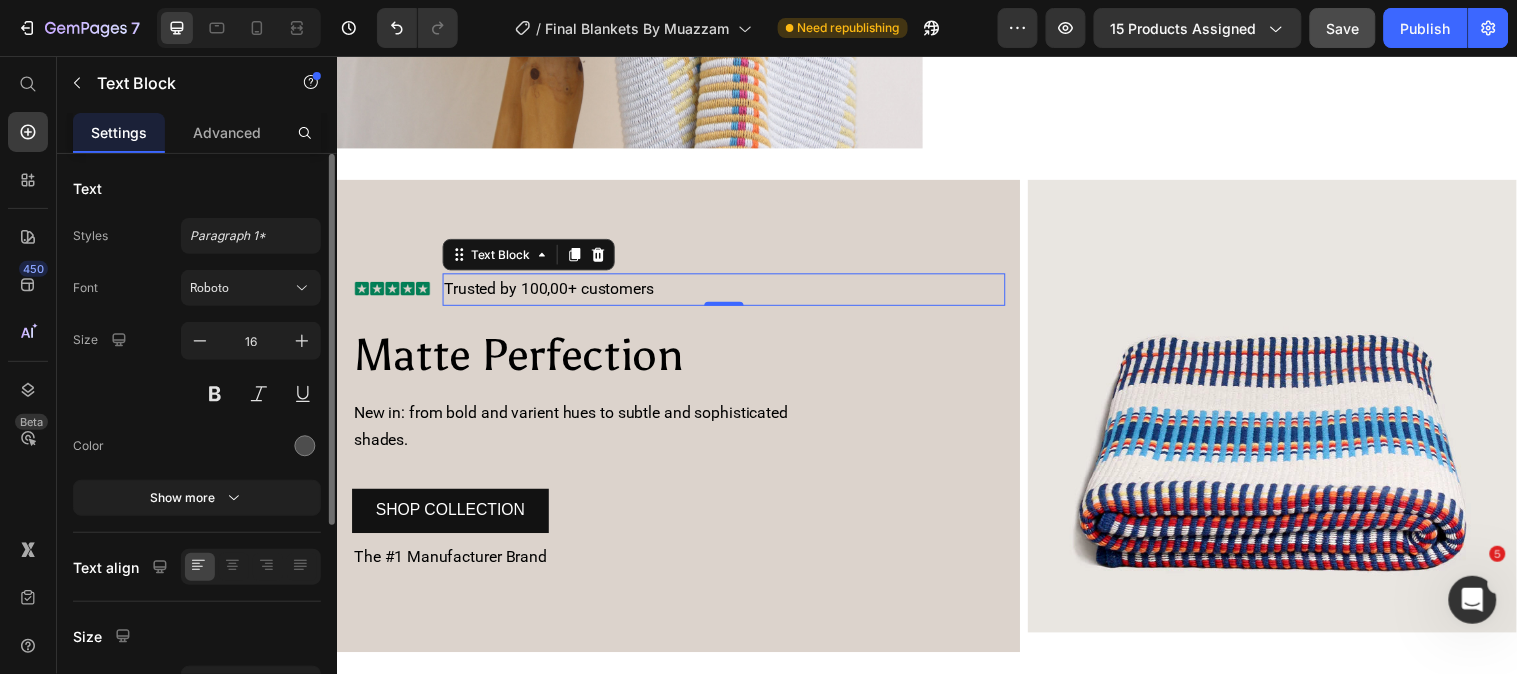 click on "Trusted by 100,00+ customers" at bounding box center (552, 291) 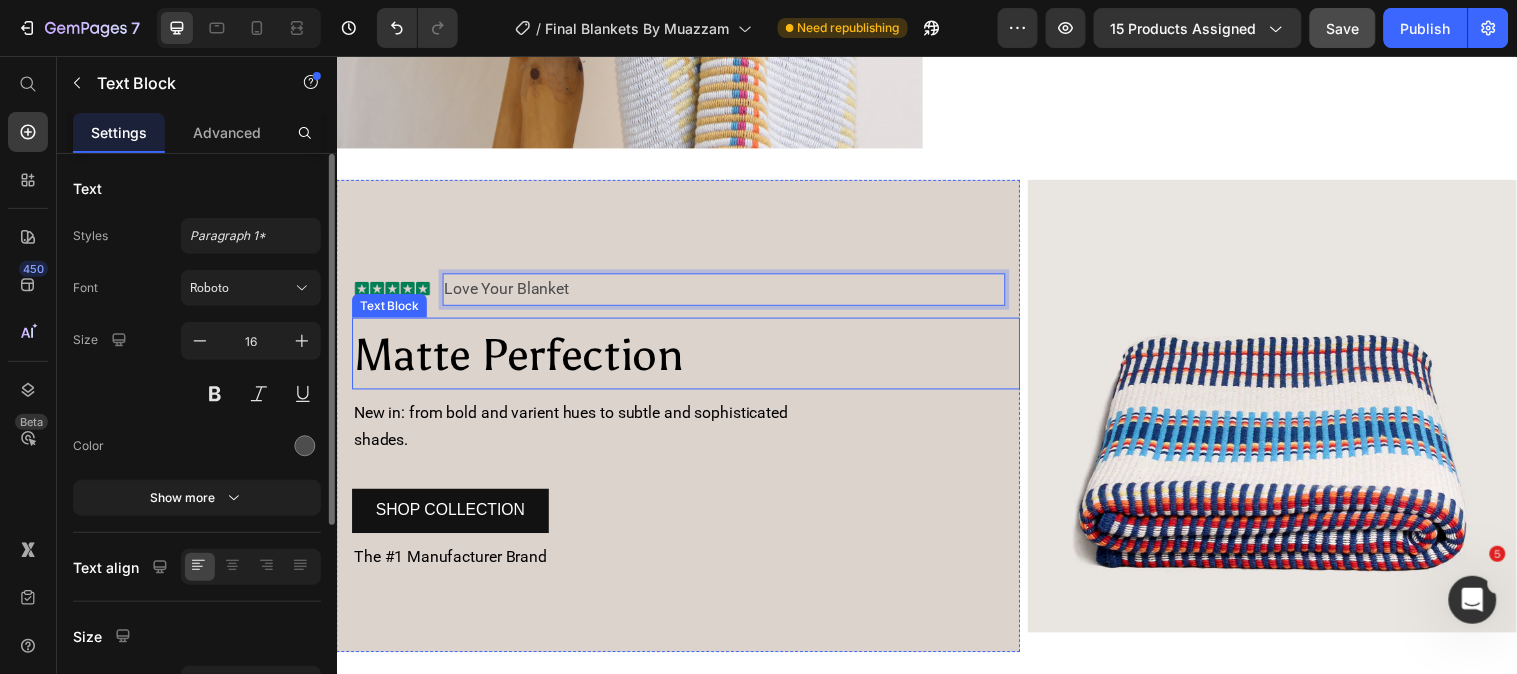 click on "Matte Perfection" at bounding box center [521, 358] 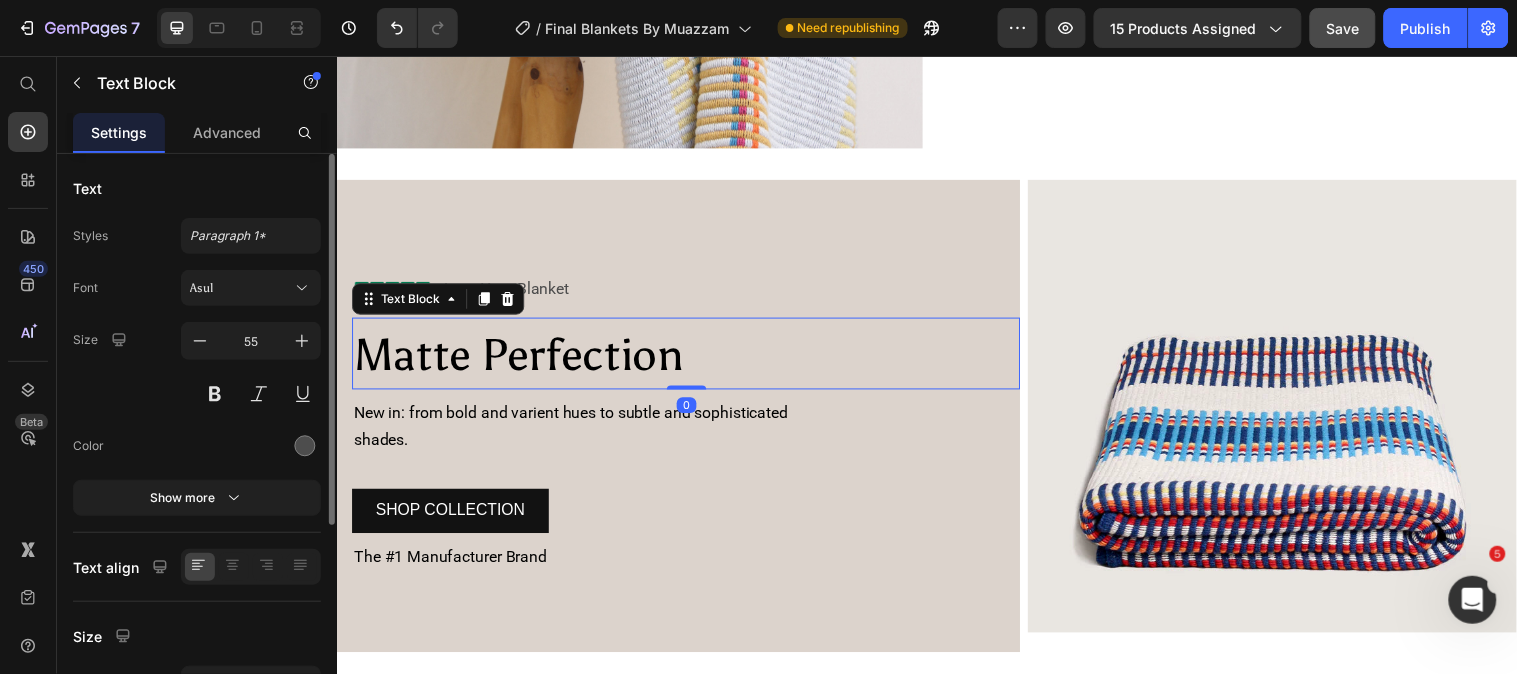 click on "Matte Perfection" at bounding box center (691, 357) 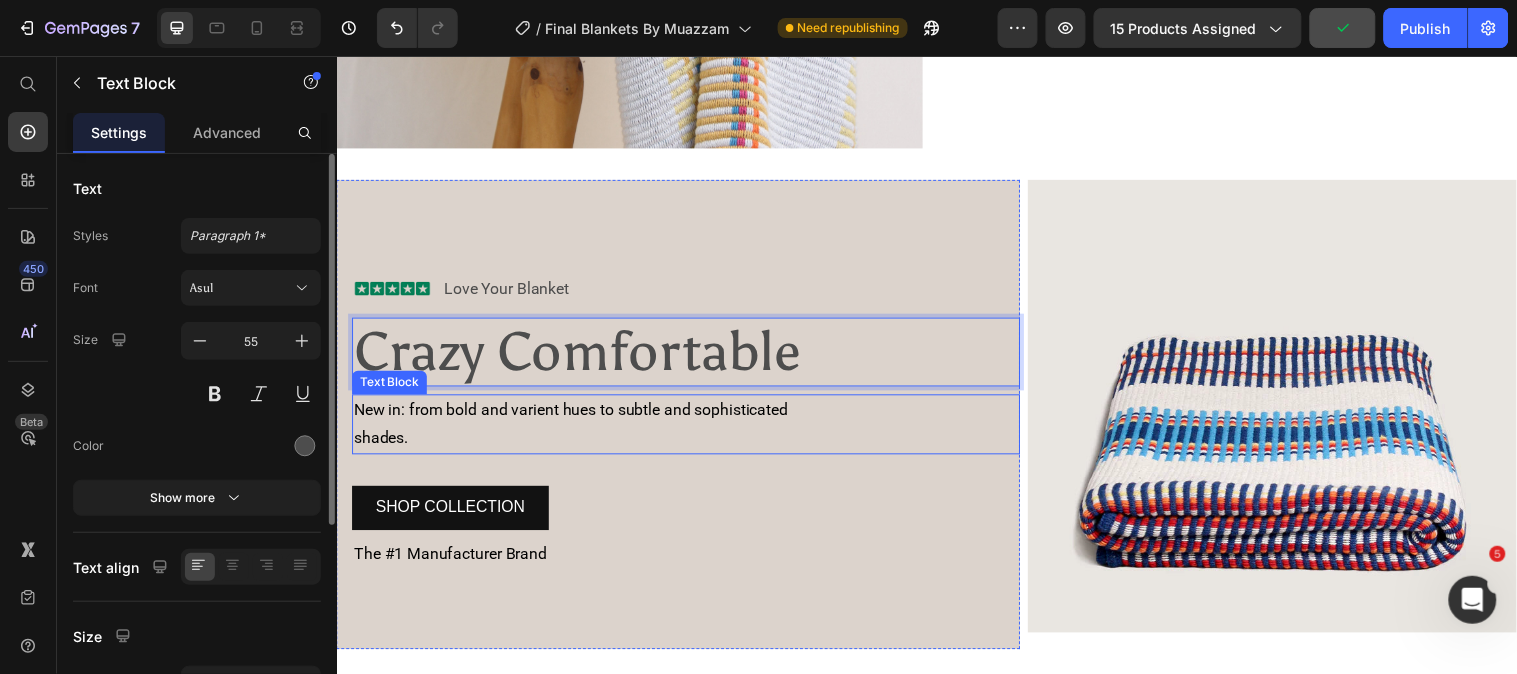 click on "shades." at bounding box center (691, 443) 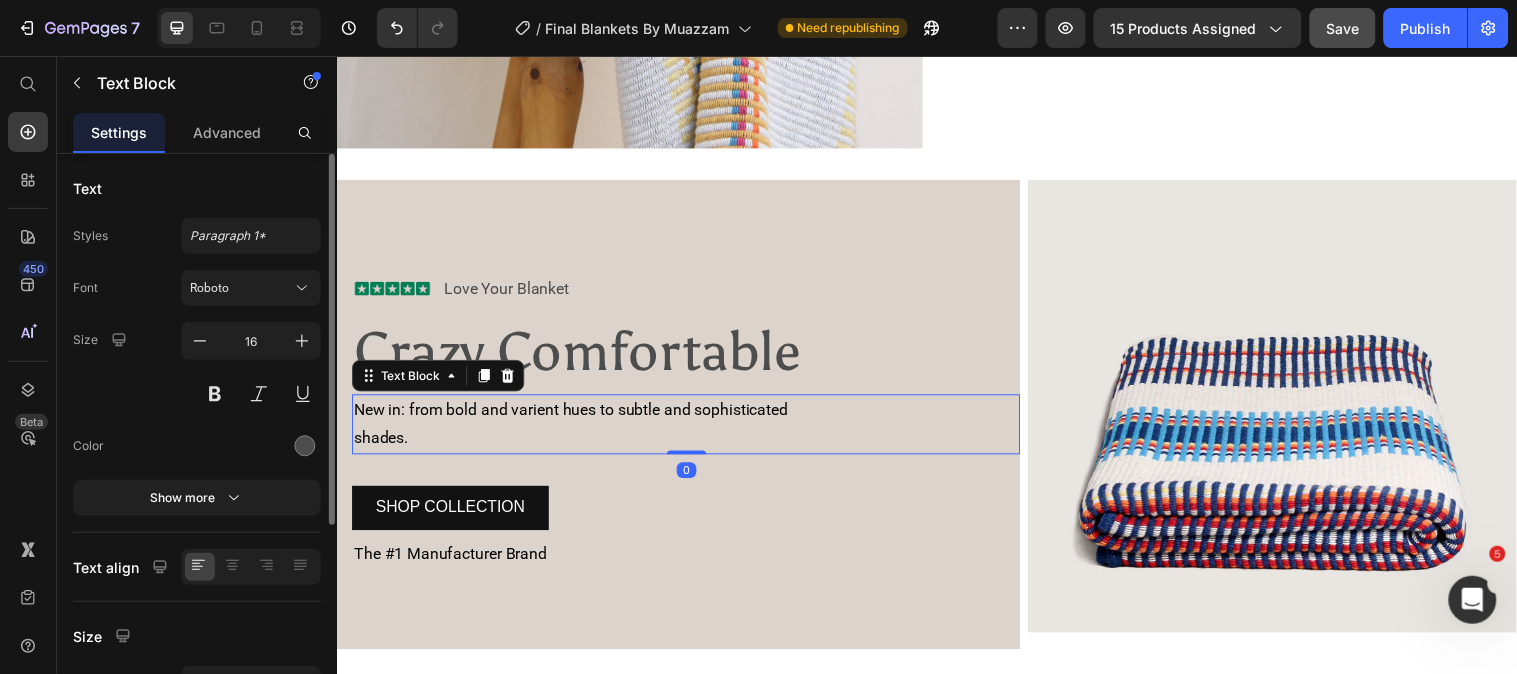 click on "shades." at bounding box center [381, 442] 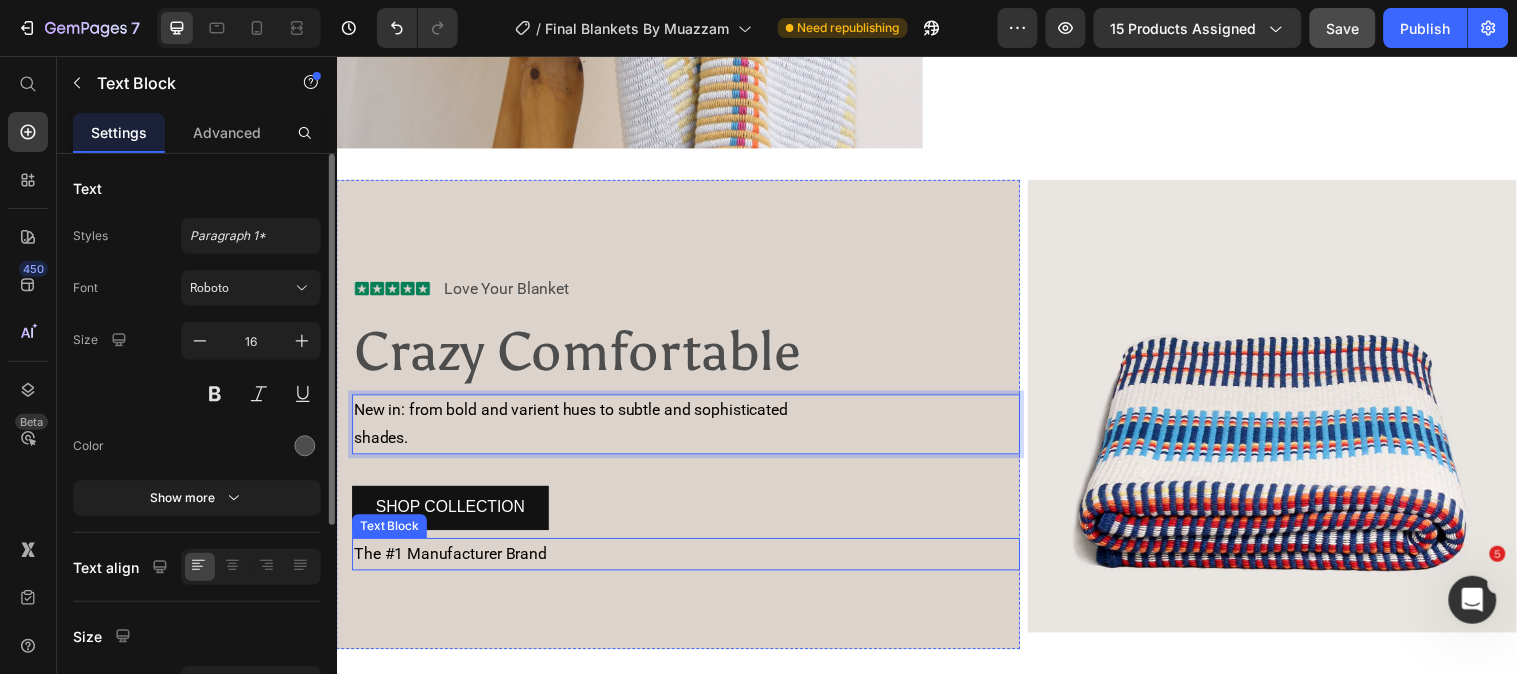 click on "The #1 Manufacturer Brand" at bounding box center [452, 560] 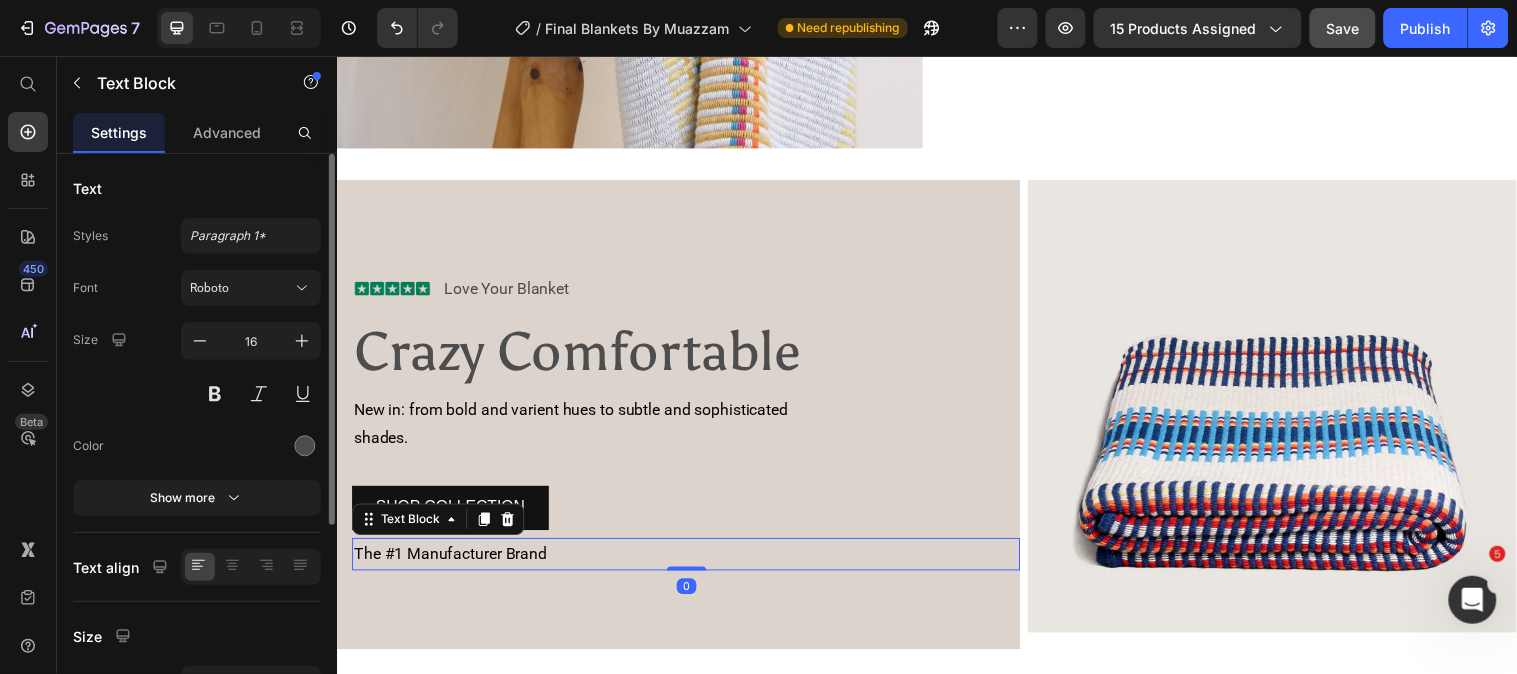 click on "The #1 Manufacturer Brand" at bounding box center [691, 561] 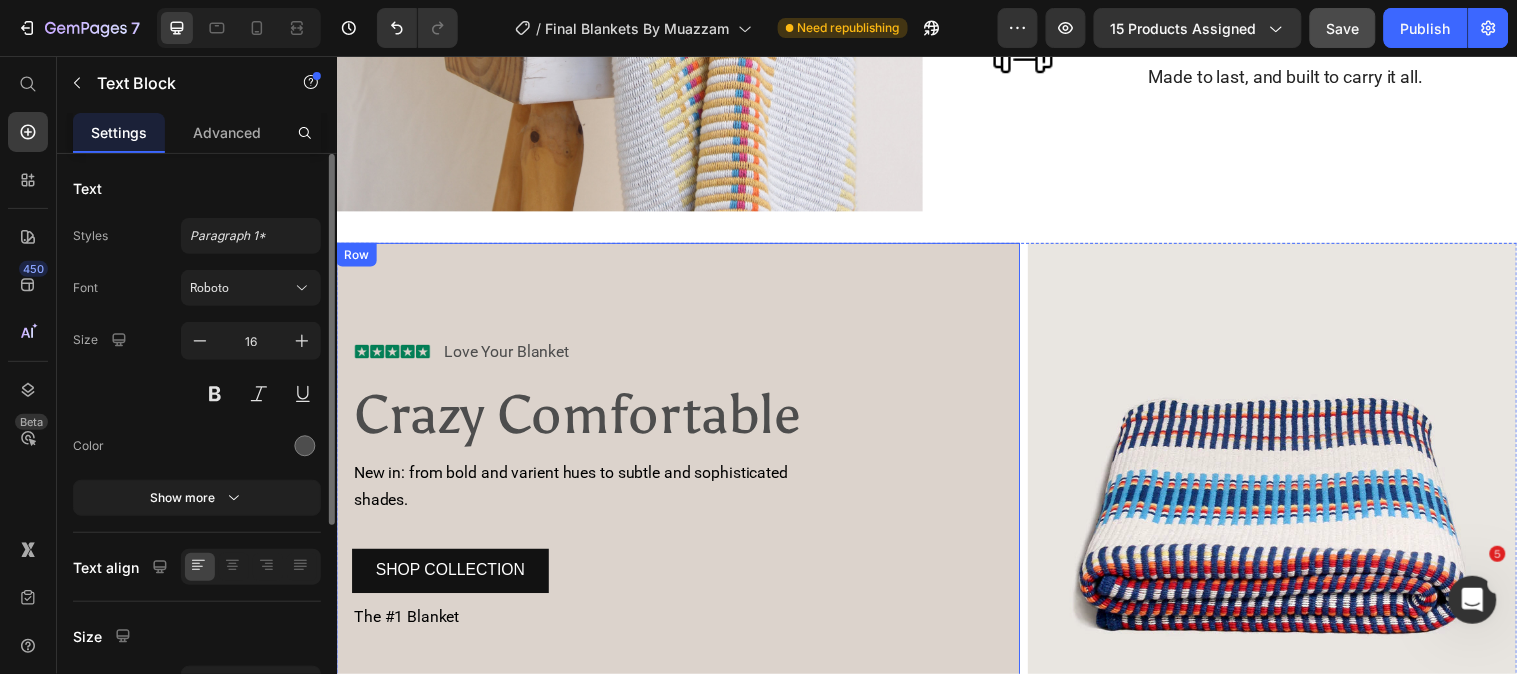 scroll, scrollTop: 1313, scrollLeft: 0, axis: vertical 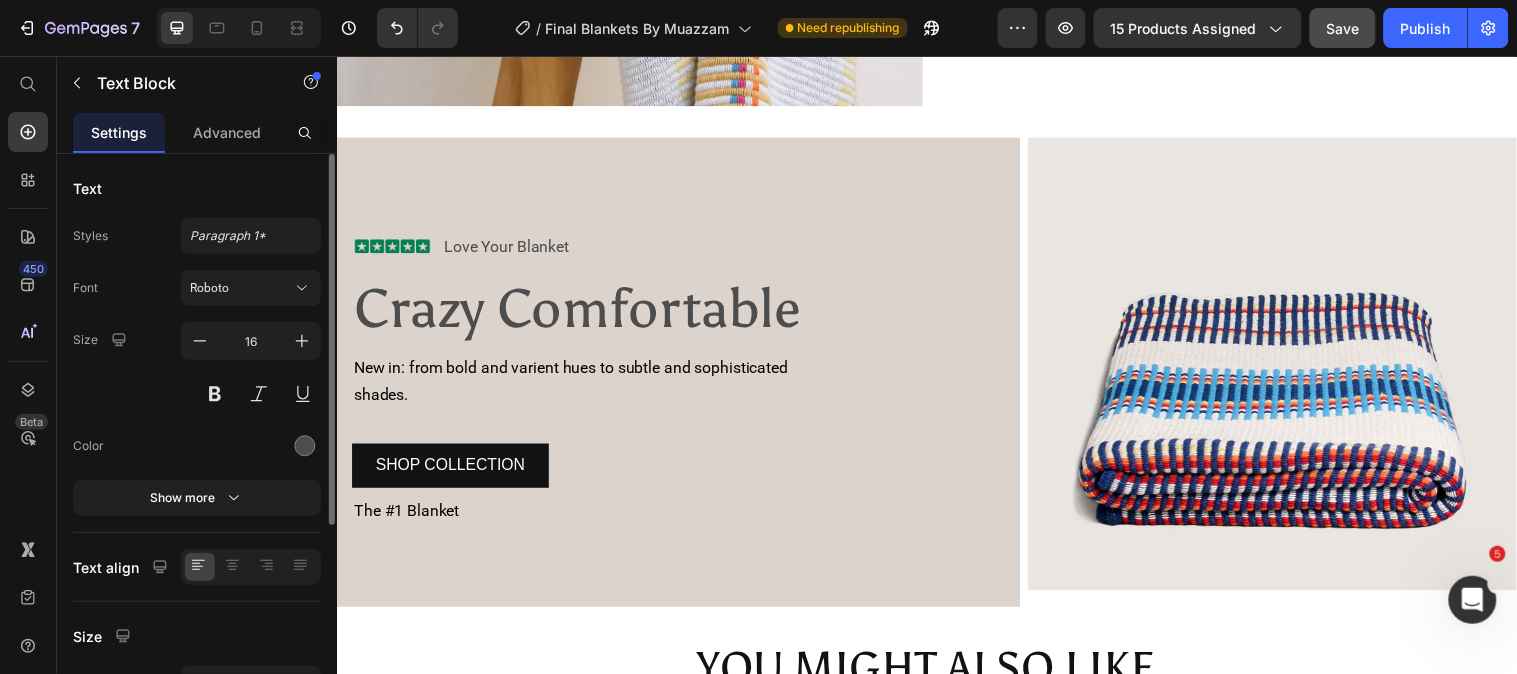 click on "The #1 Blanket" at bounding box center [691, 518] 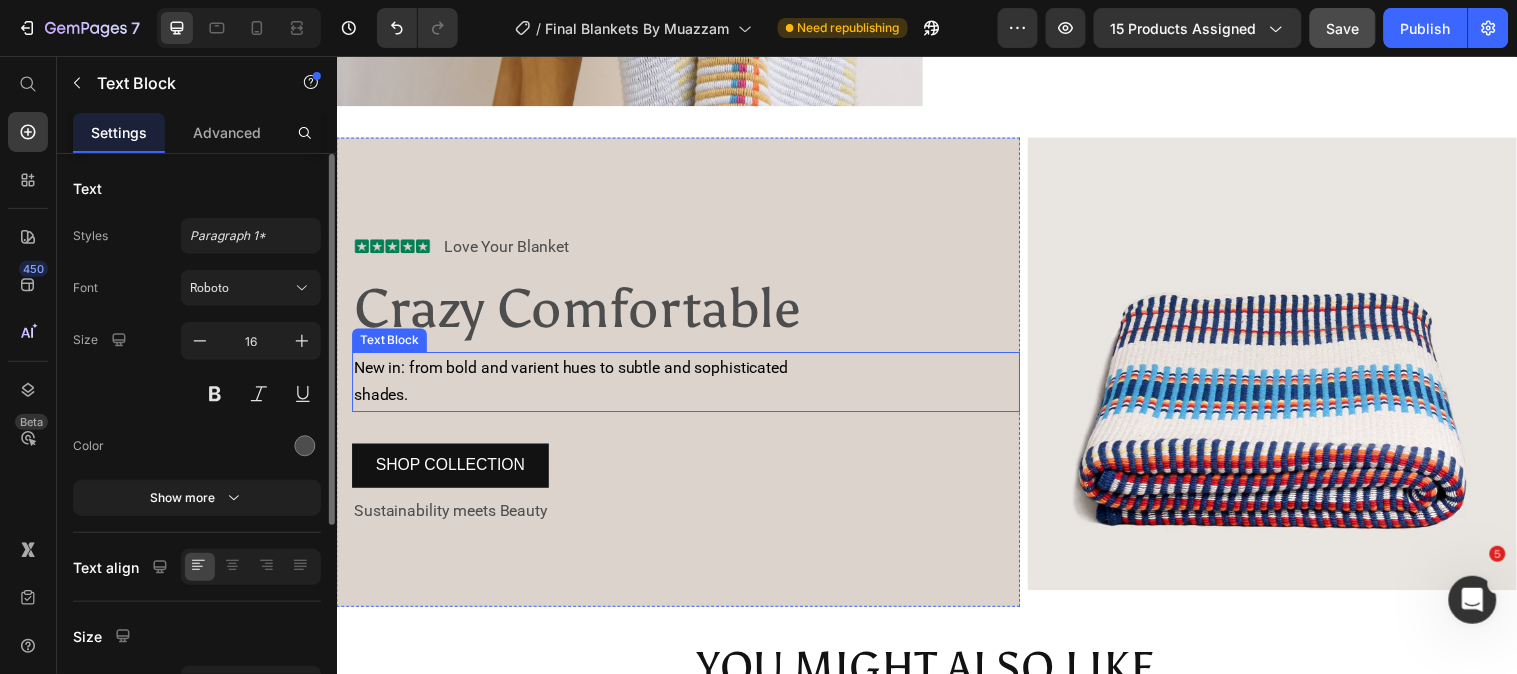 click on "shades." at bounding box center [691, 400] 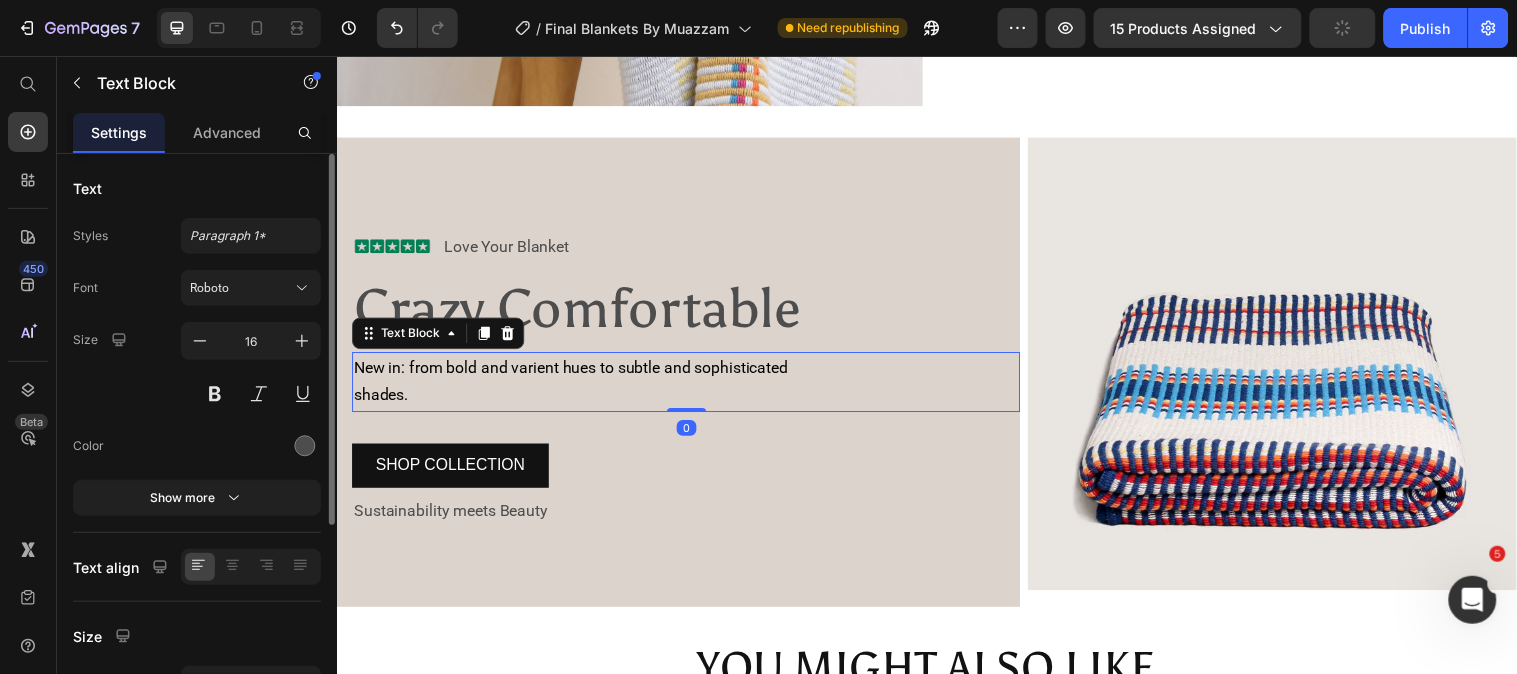 click on "shades." at bounding box center (691, 400) 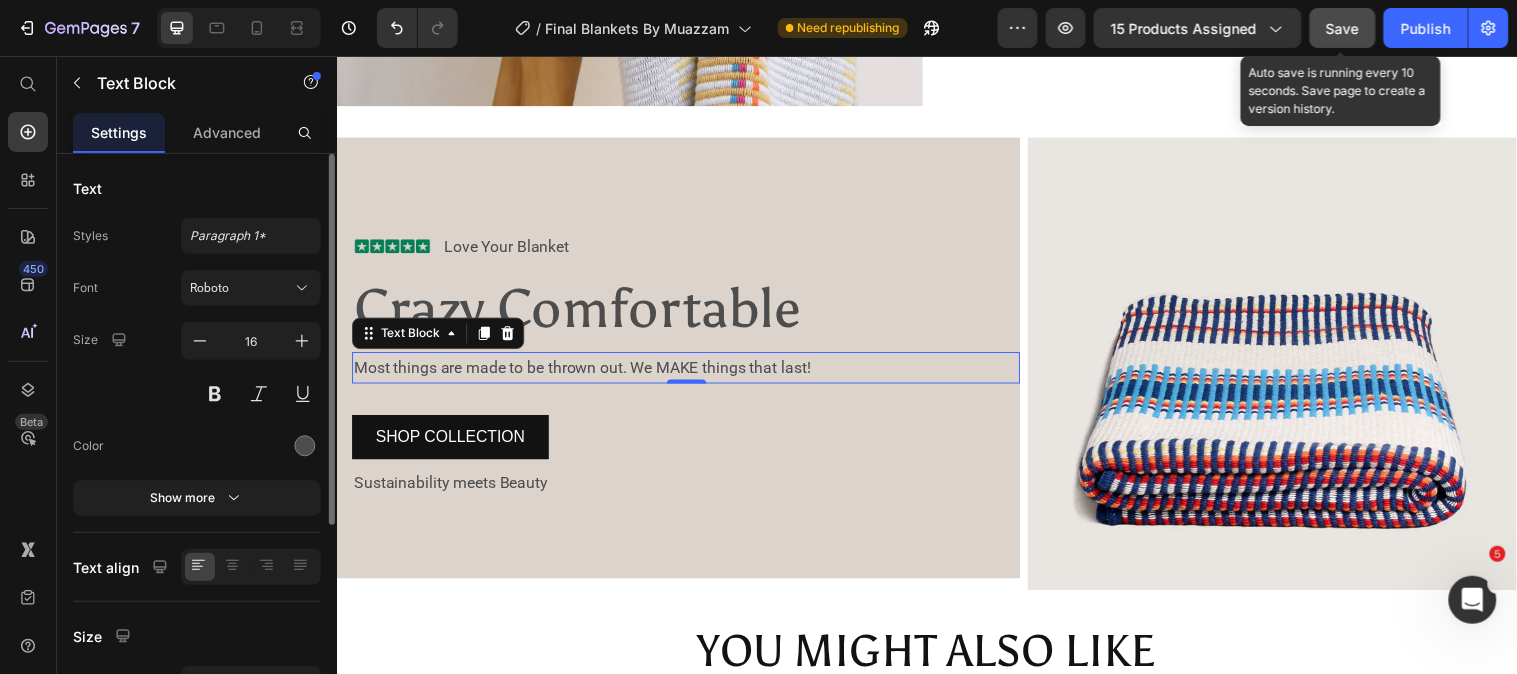 click on "Save" at bounding box center [1343, 28] 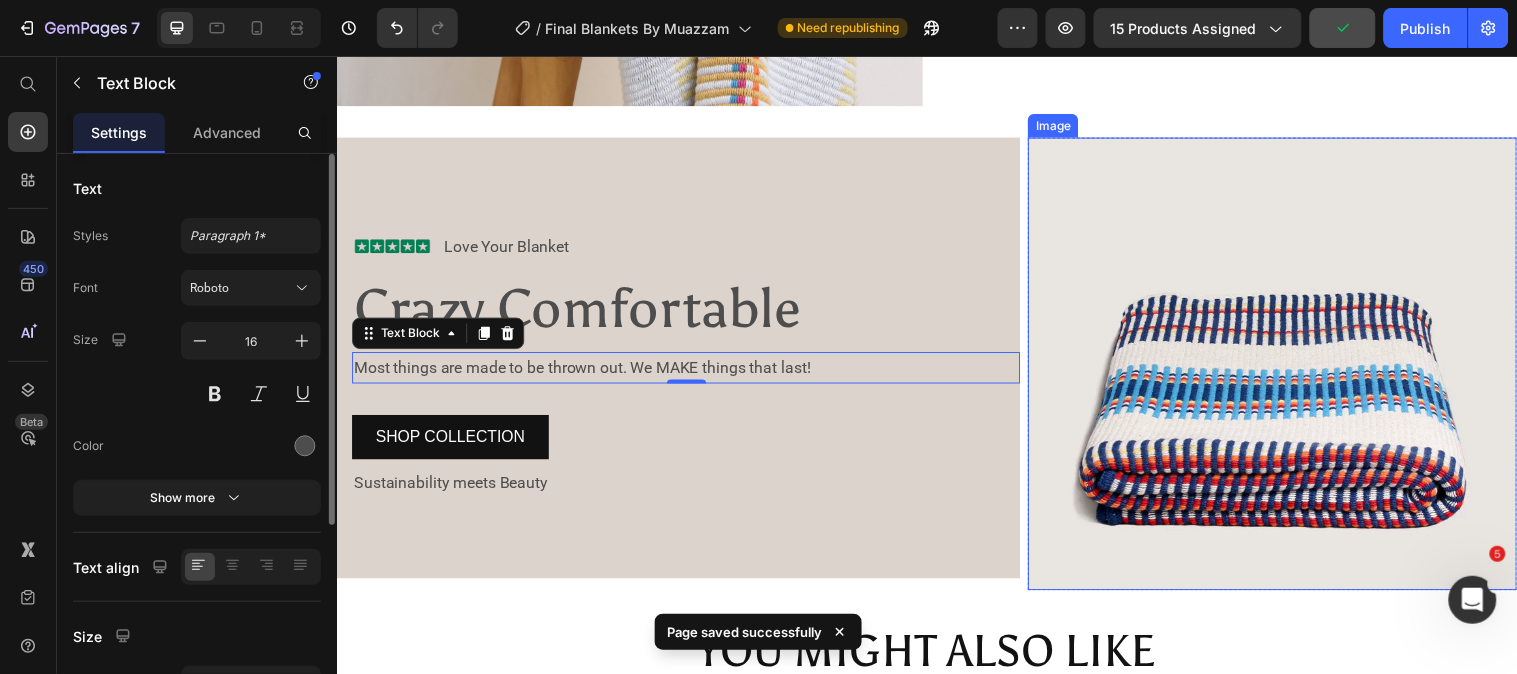 click at bounding box center (1287, 368) 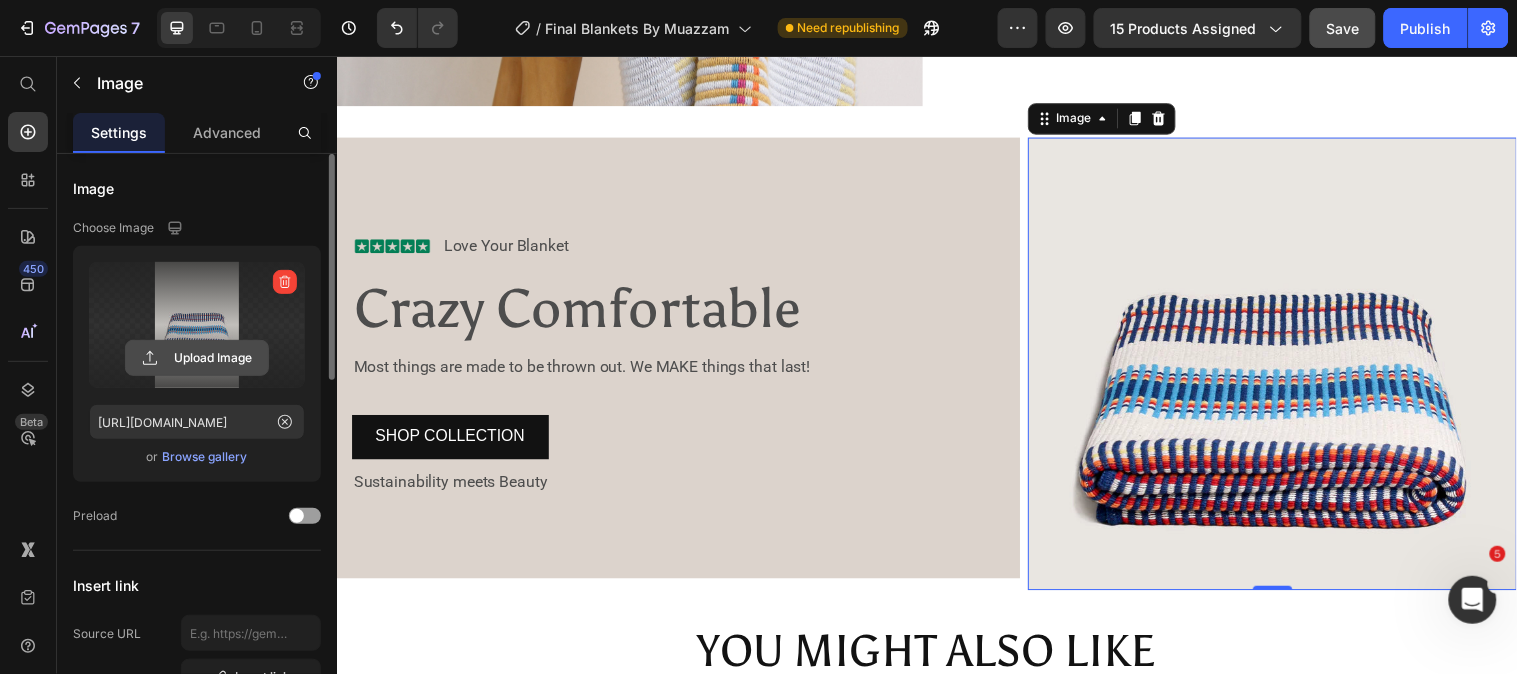 click 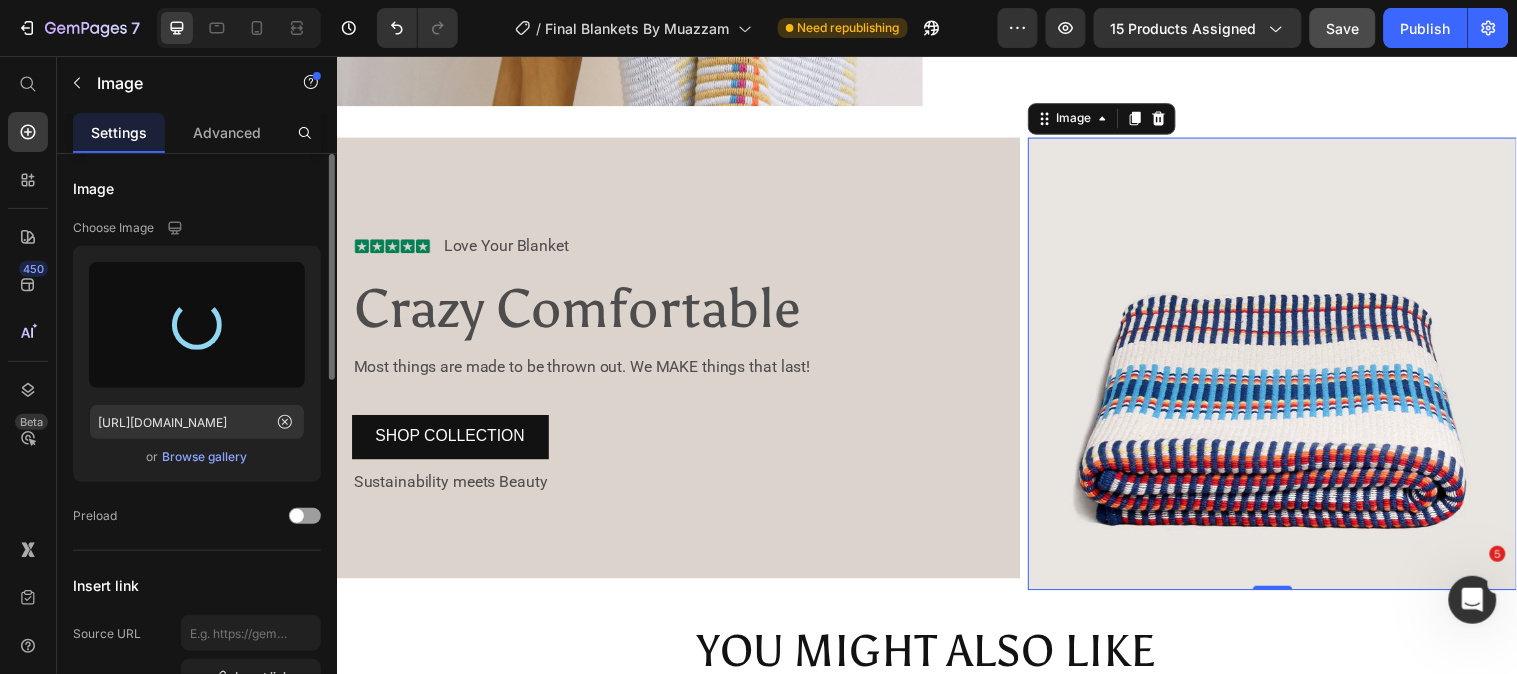 type on "https://cdn.shopify.com/s/files/1/0726/8492/9354/files/gempages_561586387925599013-9bd8c34a-ed83-452f-a850-c36c0b391c3d.jpg" 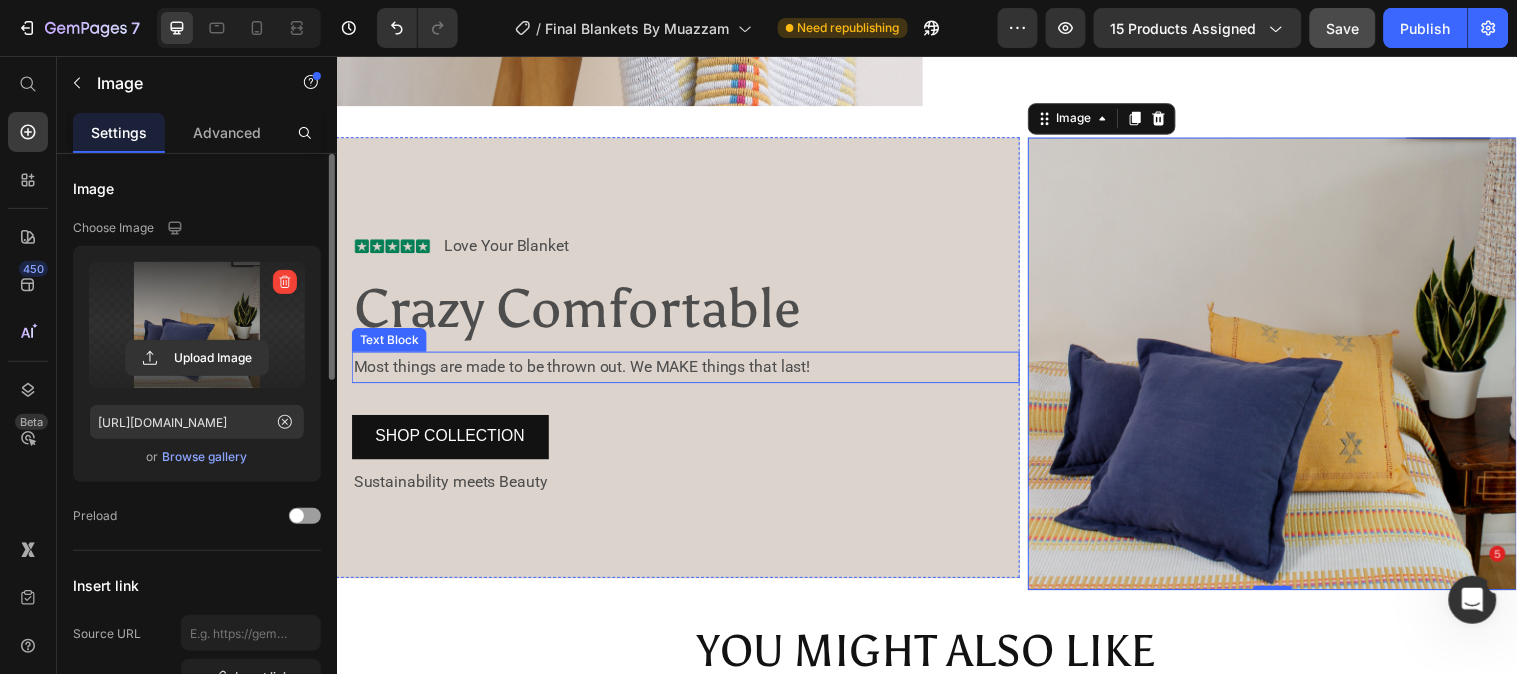 click on "Most things are made to be thrown out. We MAKE things that last!" at bounding box center [691, 372] 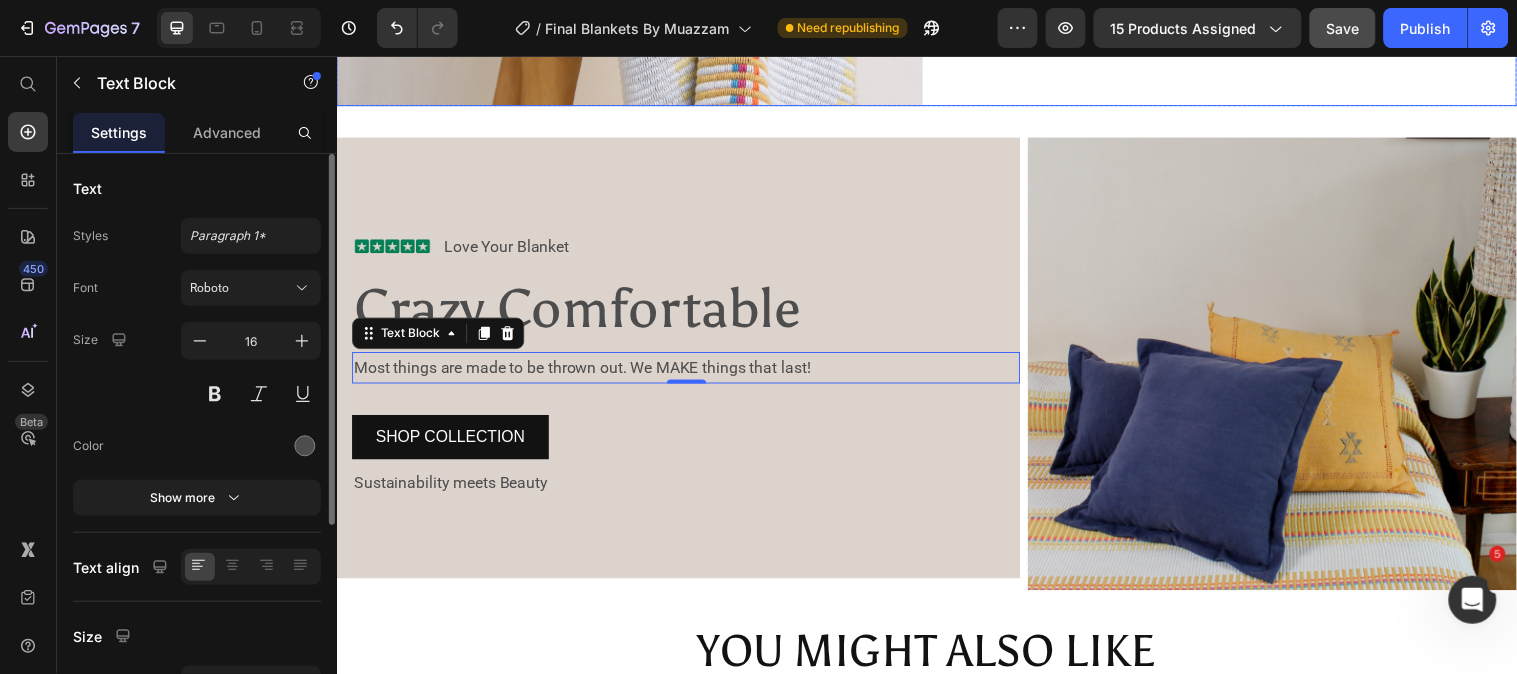 click on "Image EFFORTLESS CARE Text Block Beautifully simple! To style, to wear, to wash. Text Block Row Image REAL QUALITY Text Block Thoughtfully made with natural materials.    Text Block Row Image SHOCKINGLY STRONG Text Block Made to last, and built to carry it all. Text Block Row" at bounding box center [1238, -192] 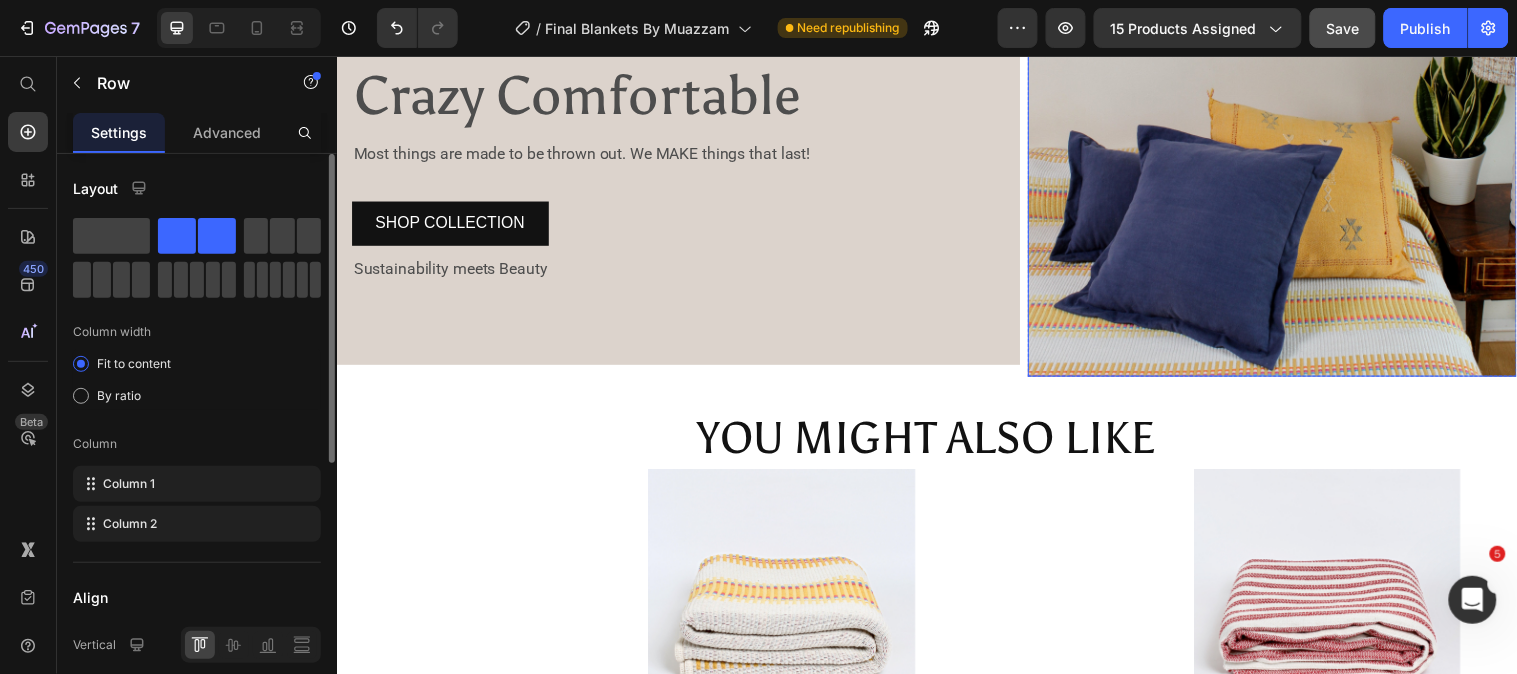 scroll, scrollTop: 1512, scrollLeft: 0, axis: vertical 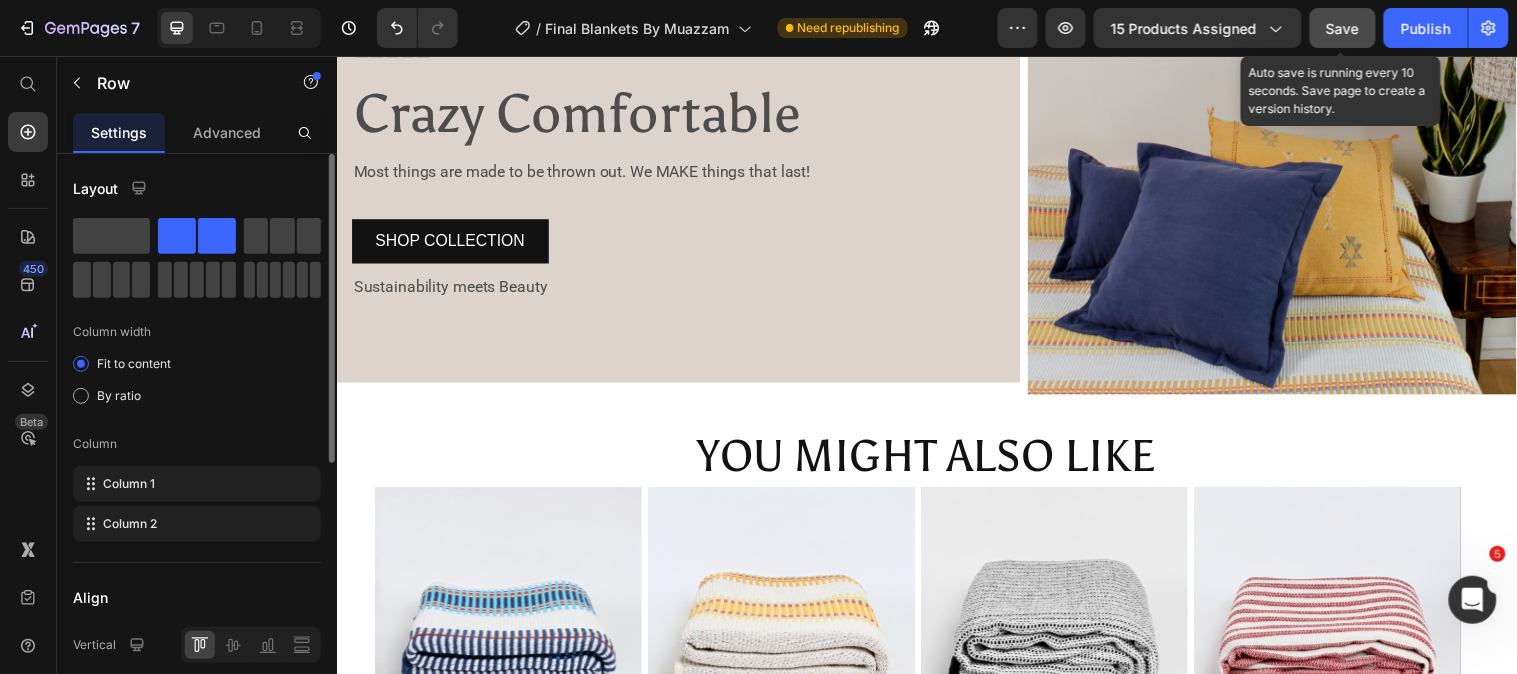 click on "Save" at bounding box center (1343, 28) 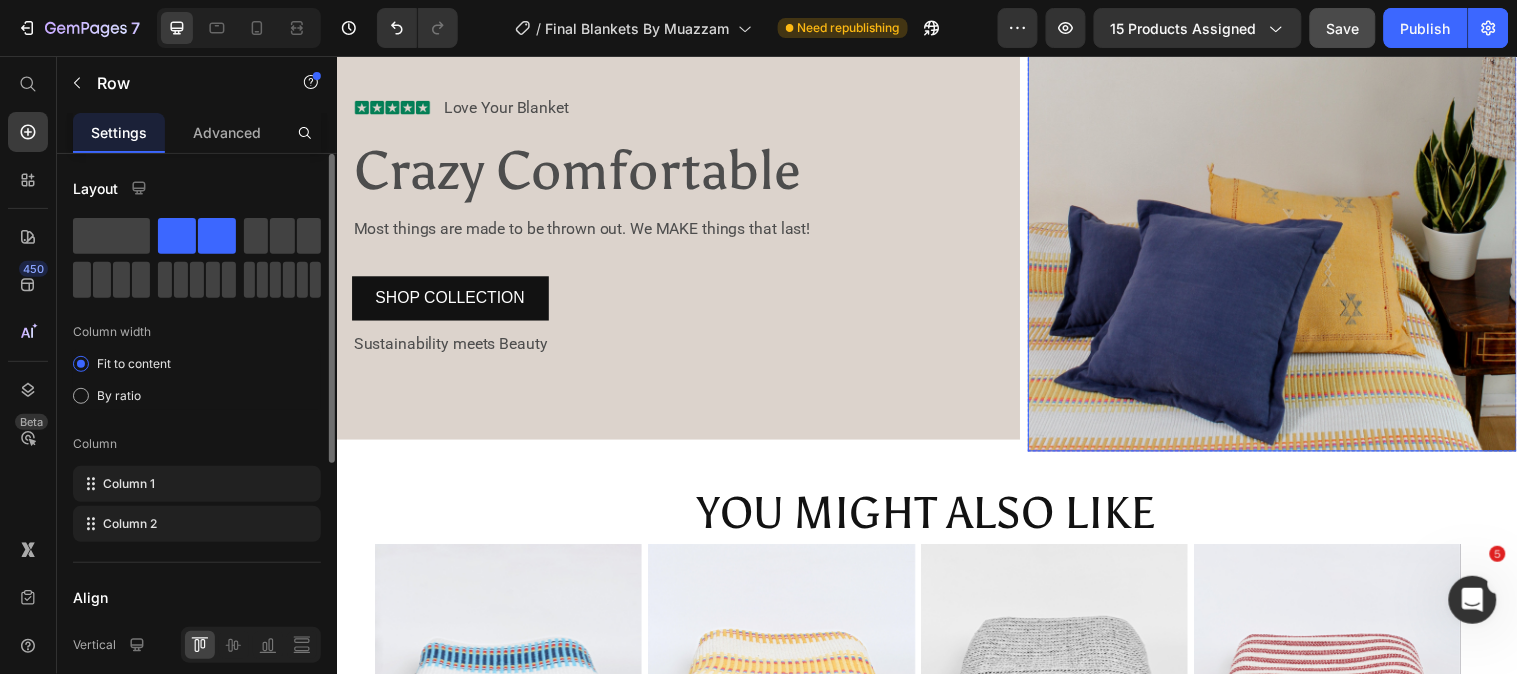 scroll, scrollTop: 1262, scrollLeft: 0, axis: vertical 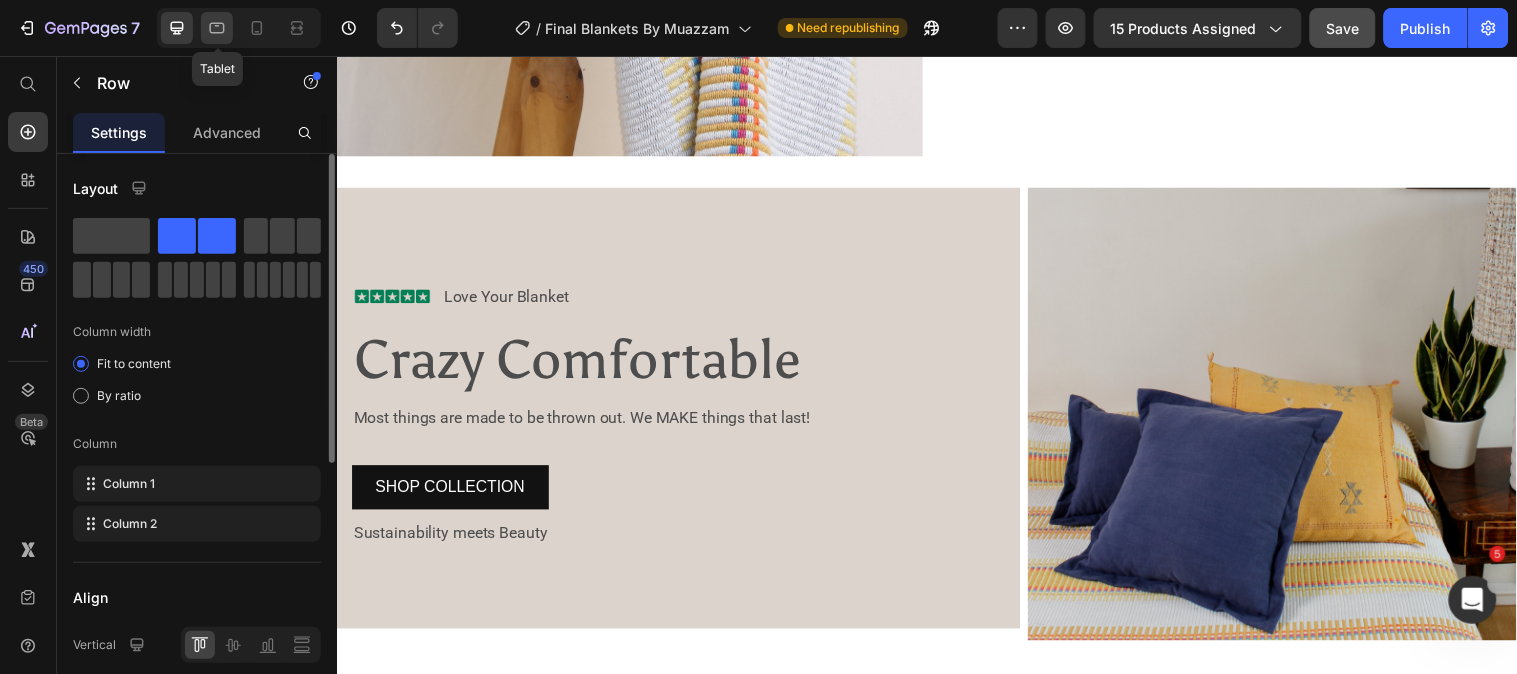 click 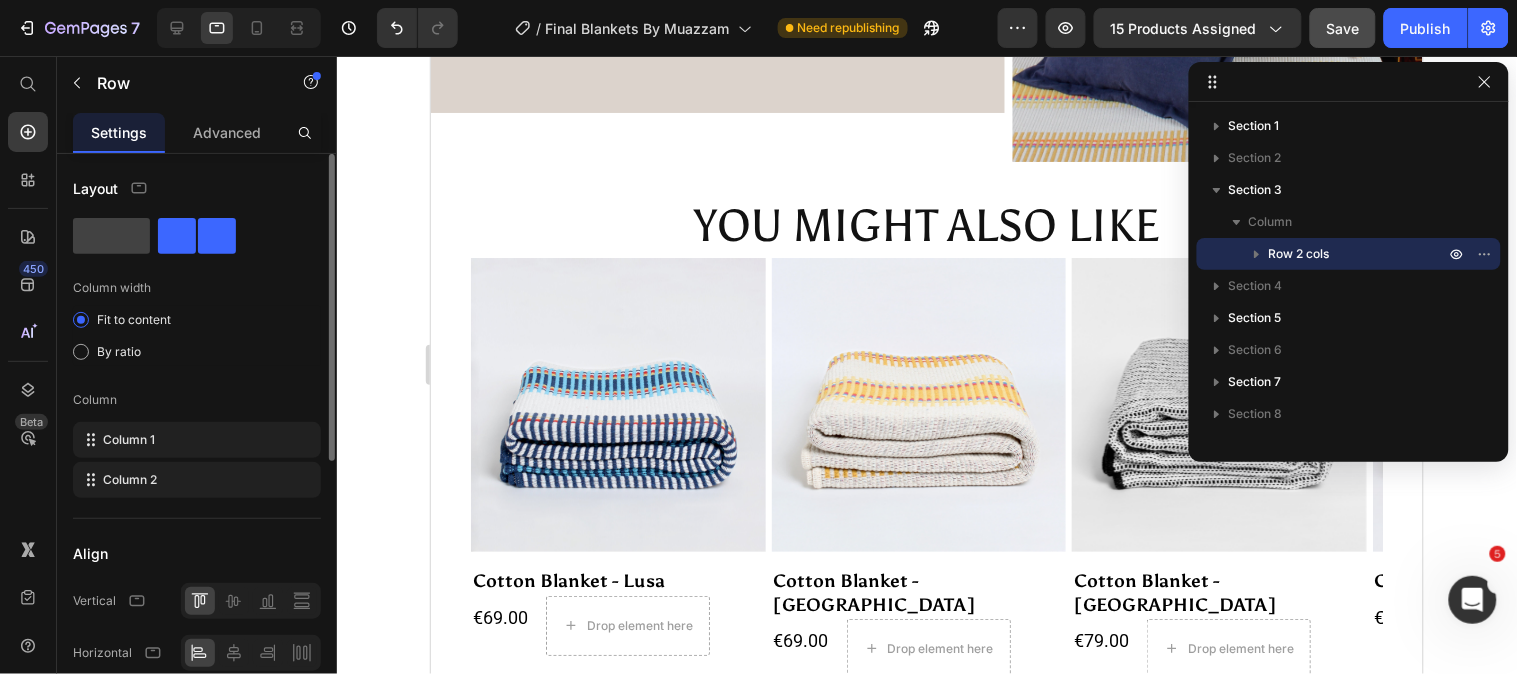 scroll, scrollTop: 1673, scrollLeft: 0, axis: vertical 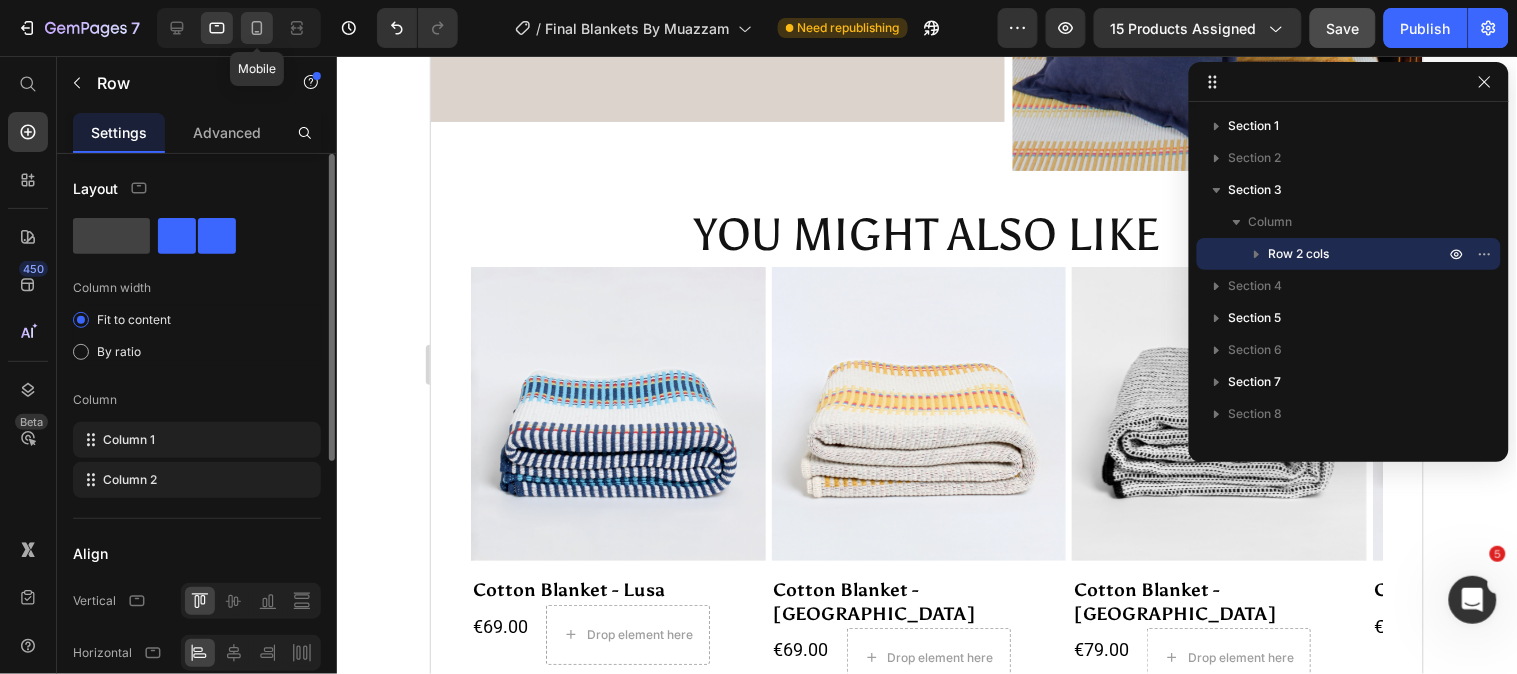 click 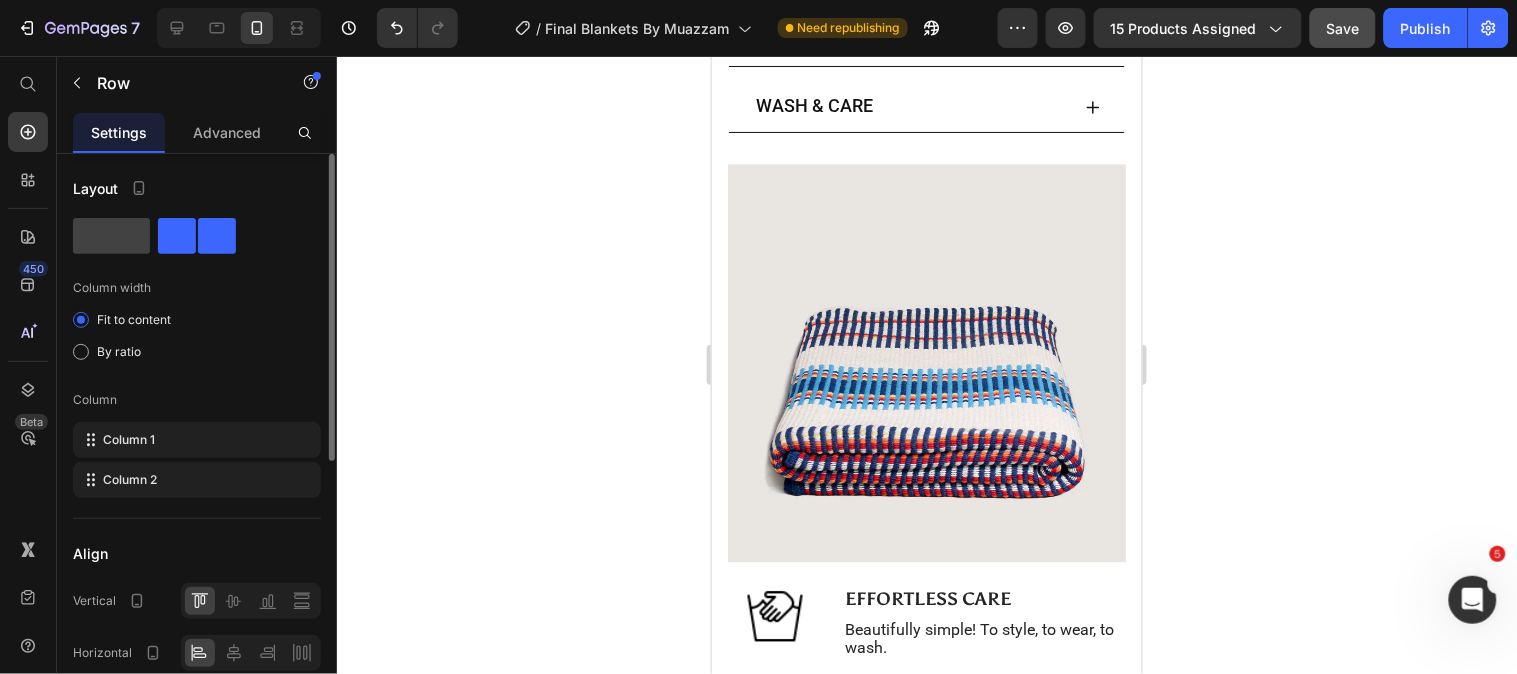 scroll, scrollTop: 1006, scrollLeft: 0, axis: vertical 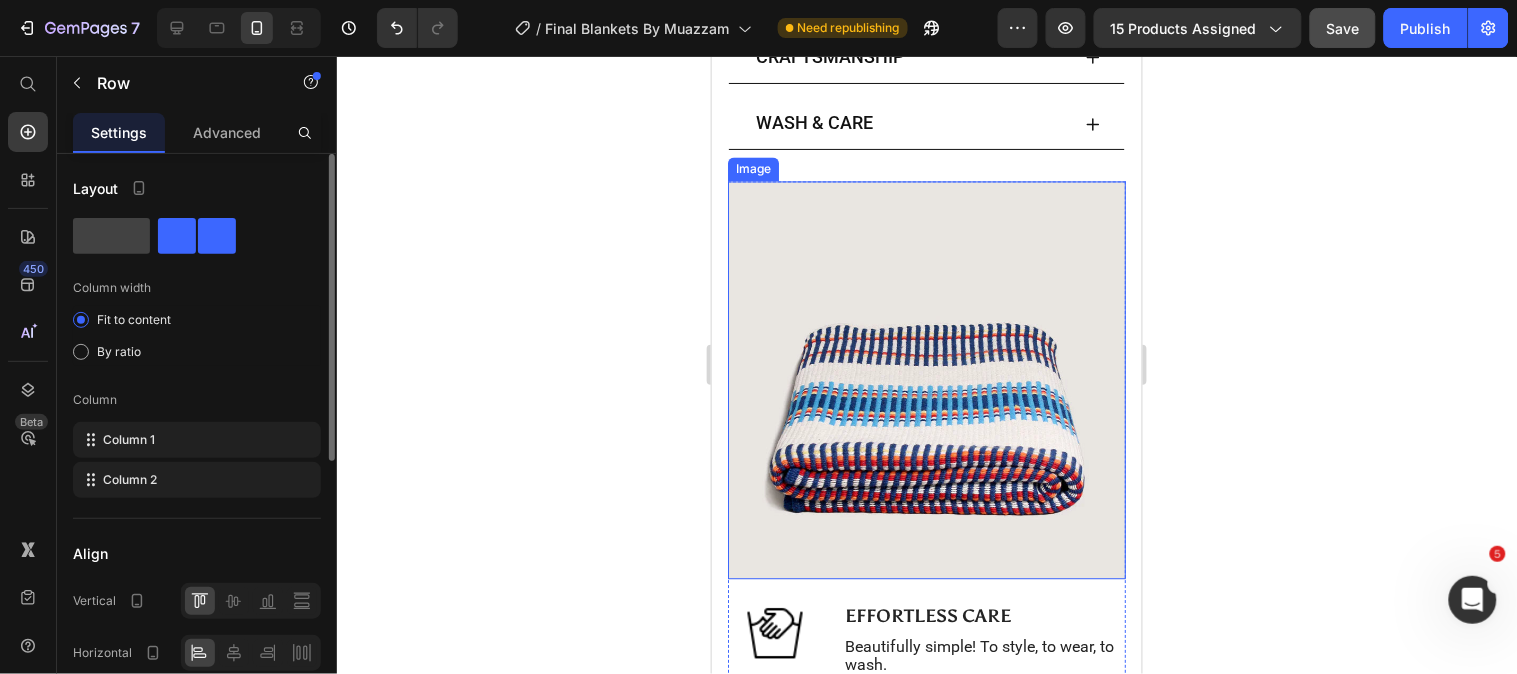 click at bounding box center [926, 380] 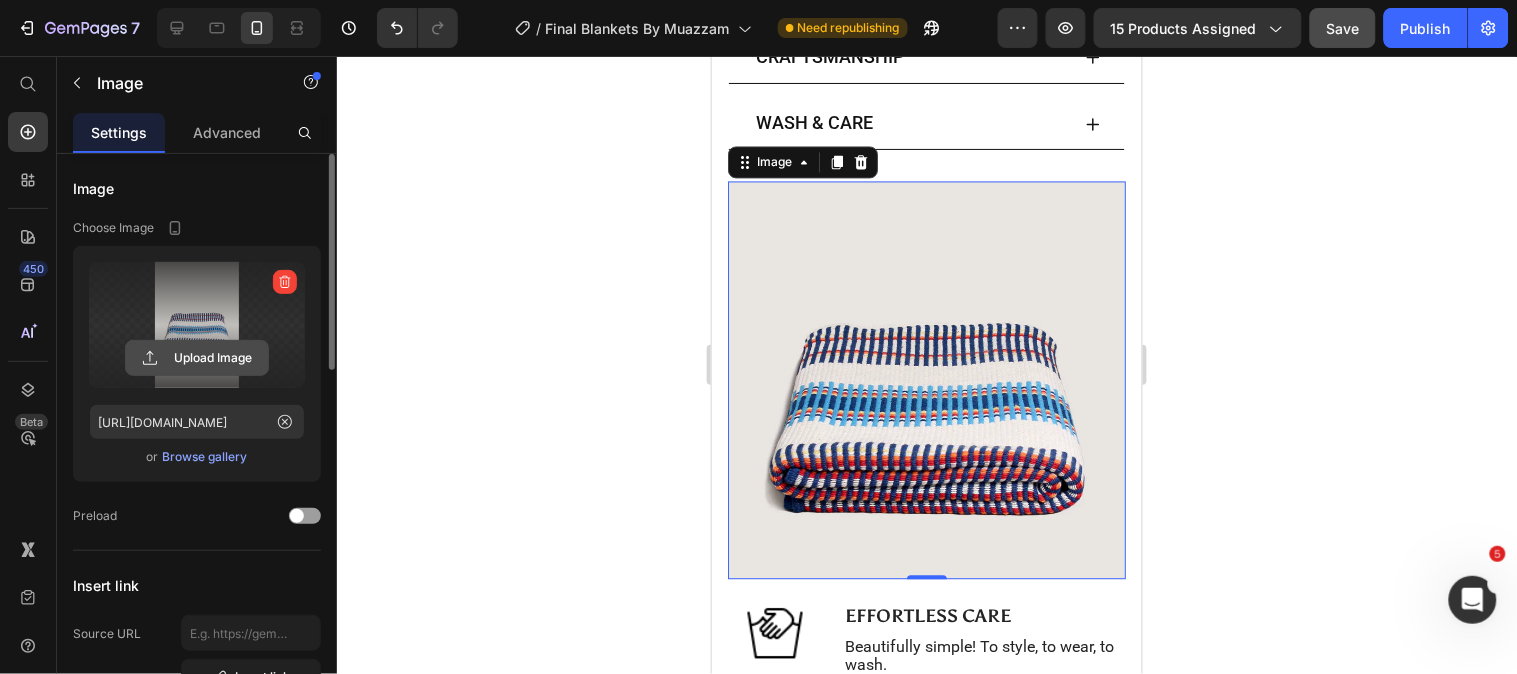 click 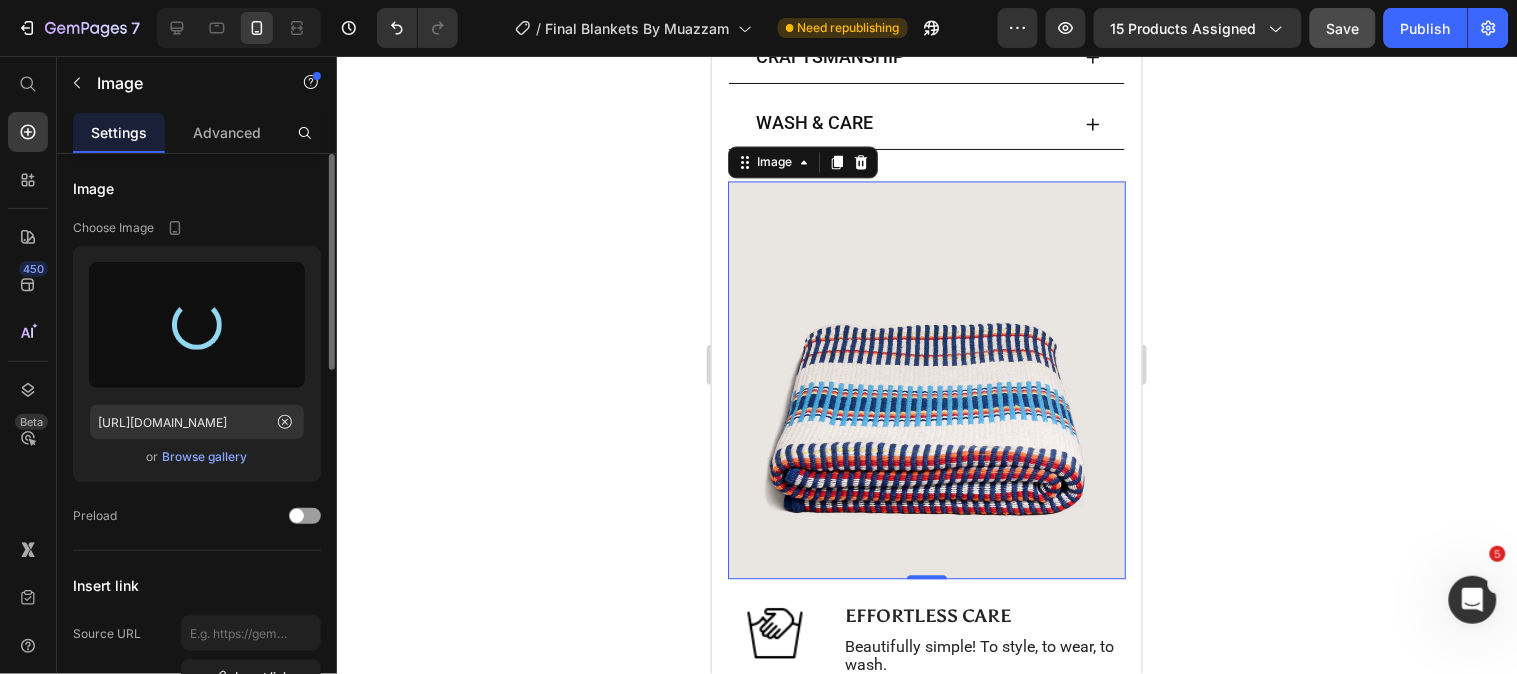 type on "https://cdn.shopify.com/s/files/1/0726/8492/9354/files/gempages_561586387925599013-4033e3da-bae5-4b5d-813e-0534111c78c6.jpg" 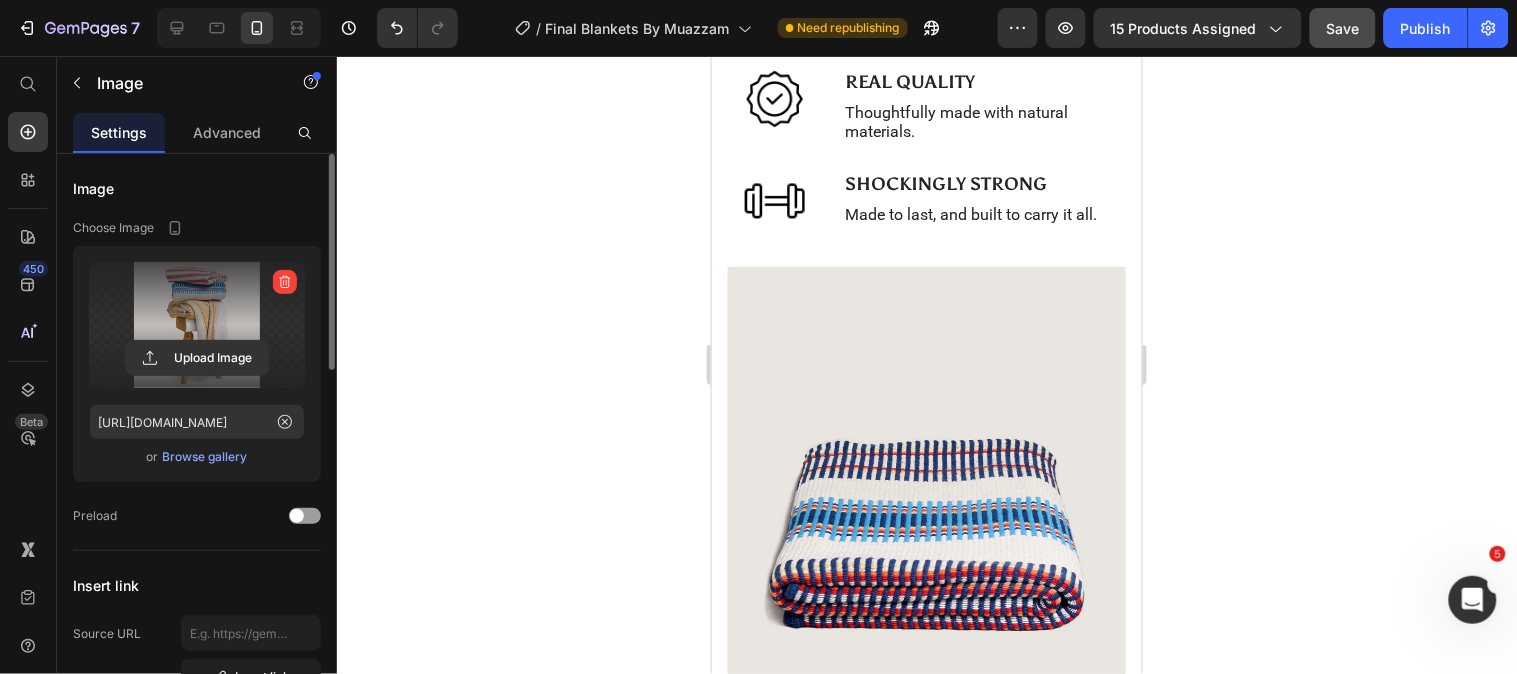 scroll, scrollTop: 1636, scrollLeft: 0, axis: vertical 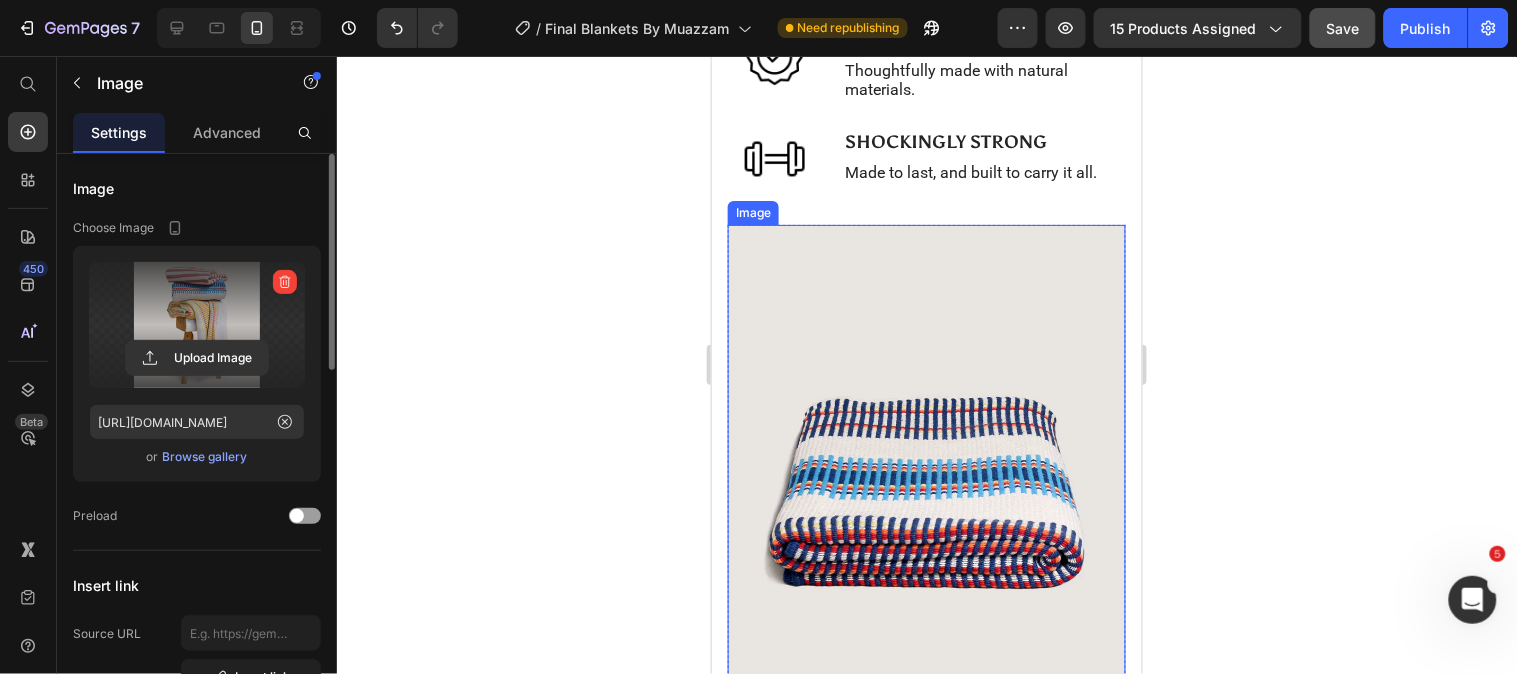 click at bounding box center (926, 454) 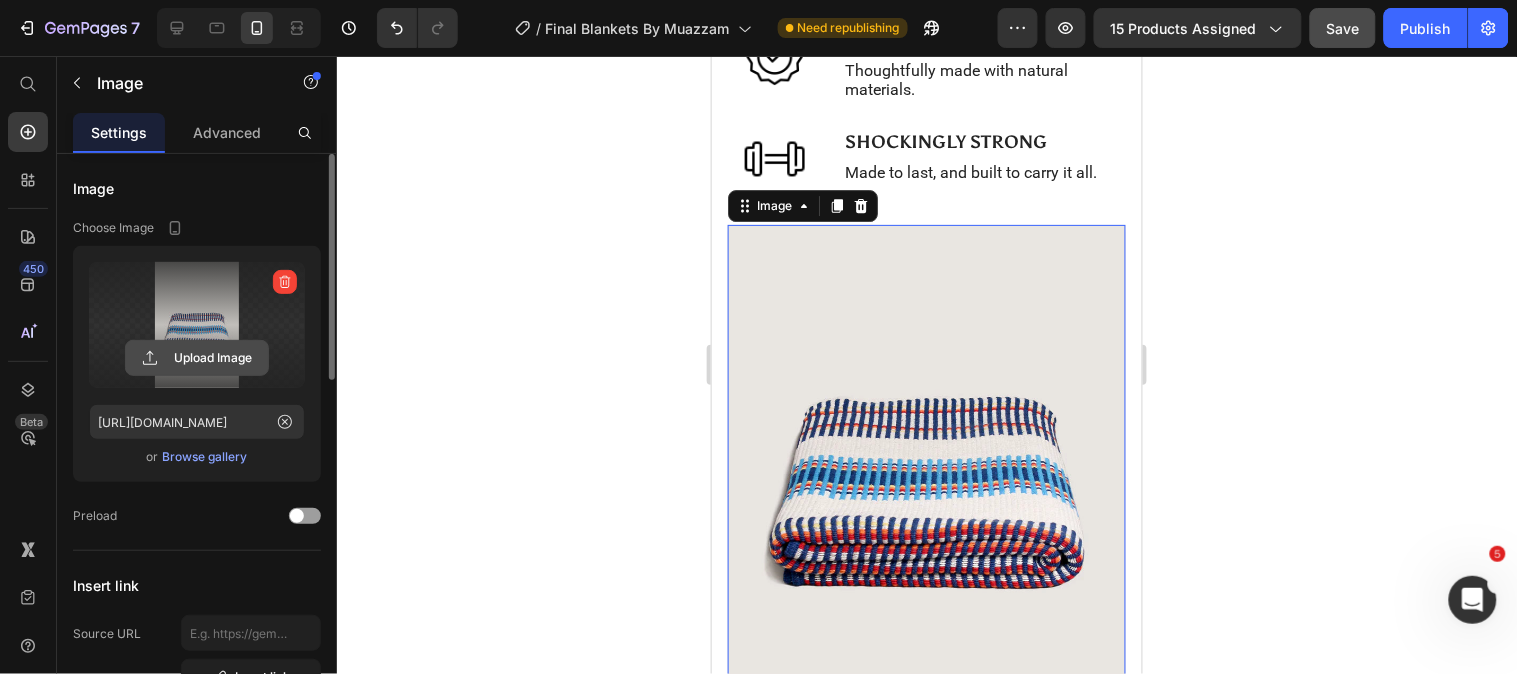 click 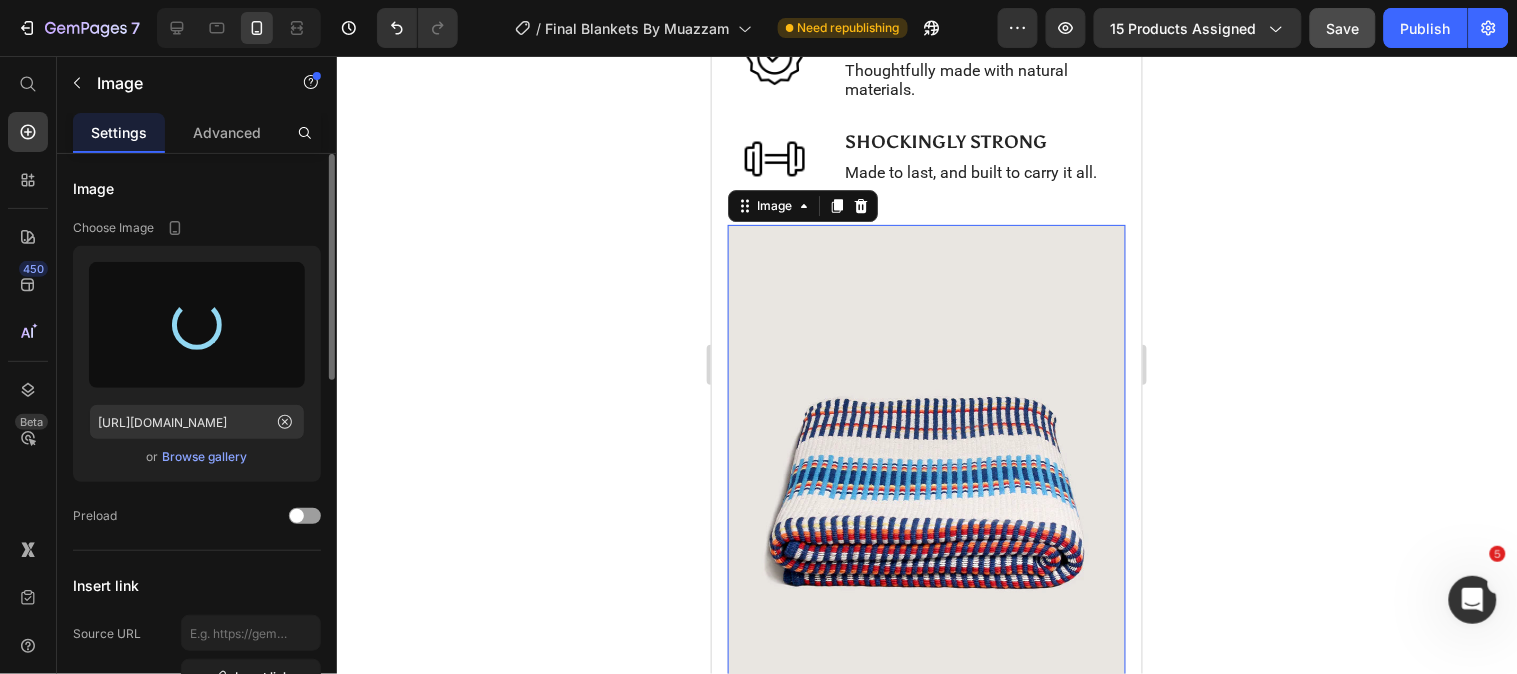 type on "https://cdn.shopify.com/s/files/1/0726/8492/9354/files/gempages_561586387925599013-9bd8c34a-ed83-452f-a850-c36c0b391c3d.jpg" 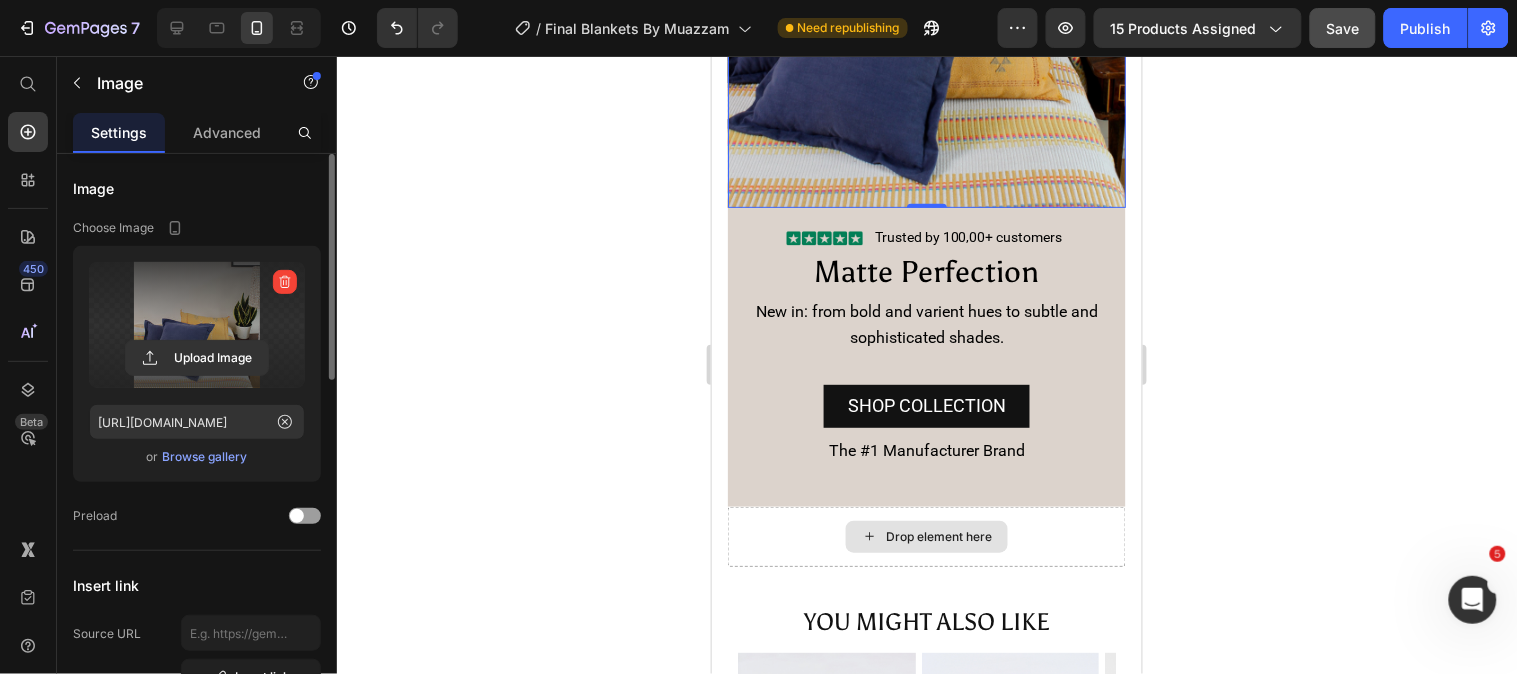 scroll, scrollTop: 2112, scrollLeft: 0, axis: vertical 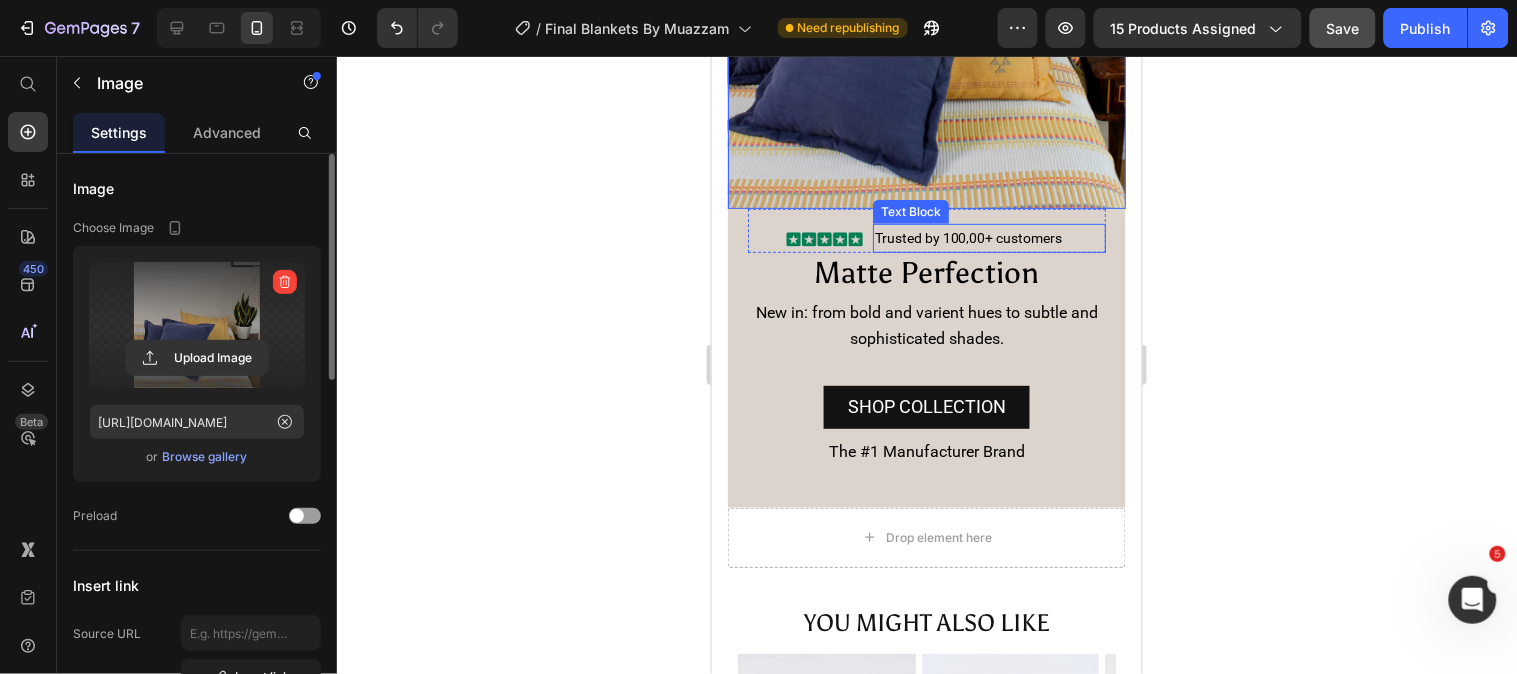 click on "Trusted by 100,00+ customers" at bounding box center [968, 237] 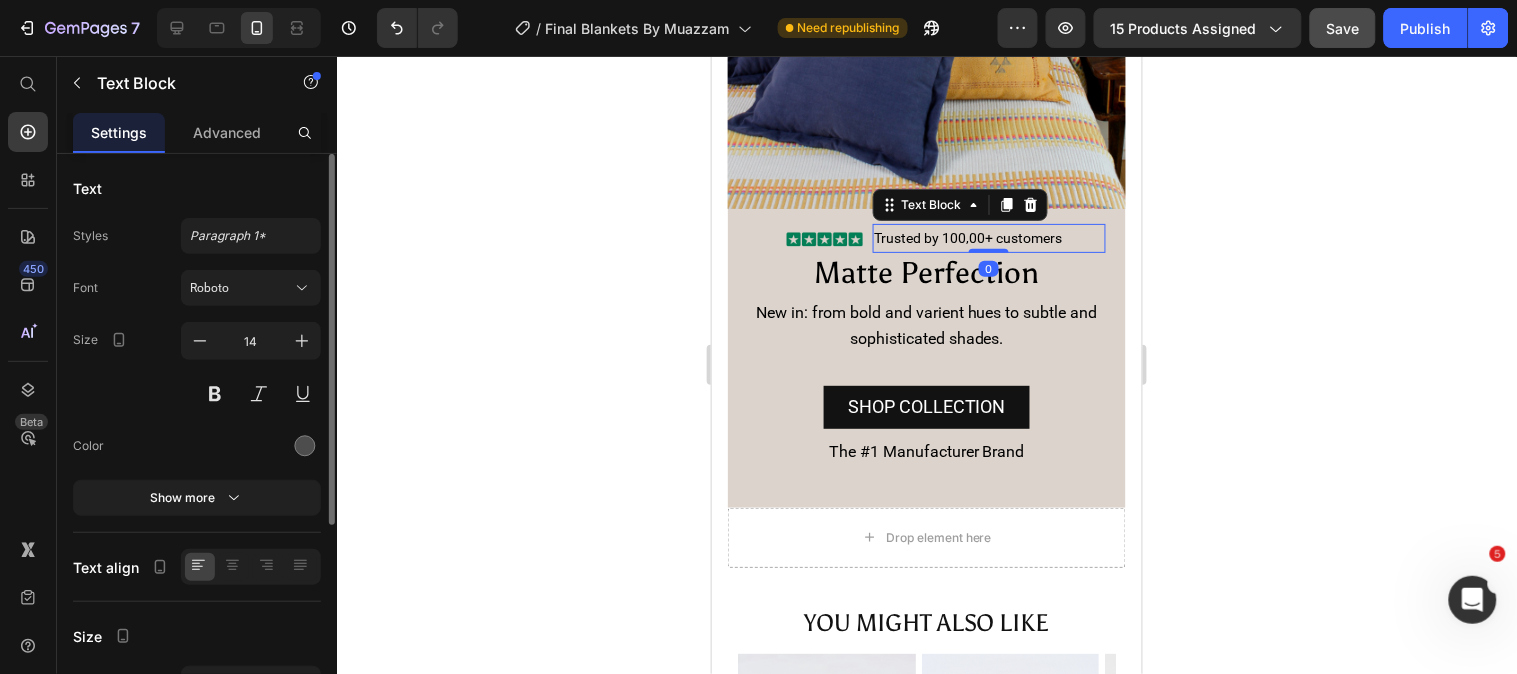click on "Trusted by 100,00+ customers" at bounding box center [968, 237] 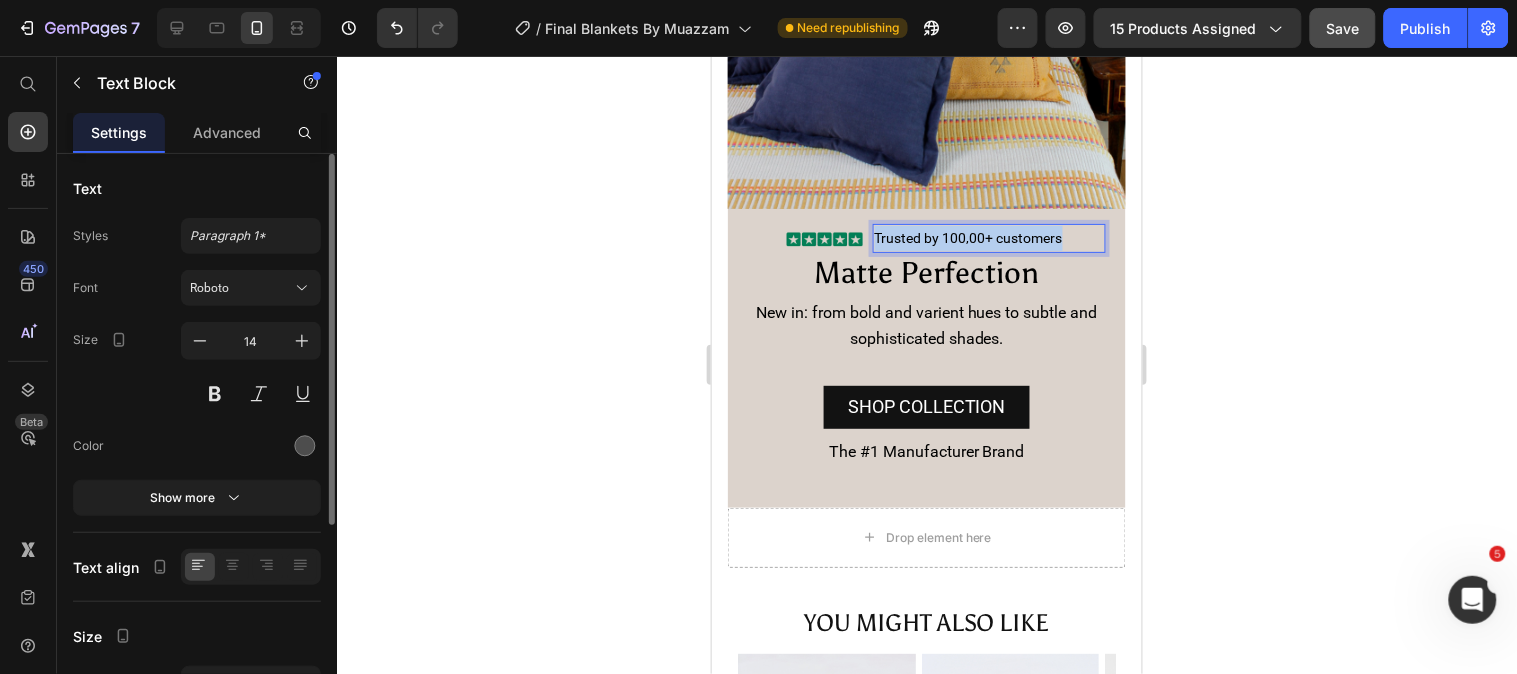 click on "Trusted by 100,00+ customers" at bounding box center [968, 237] 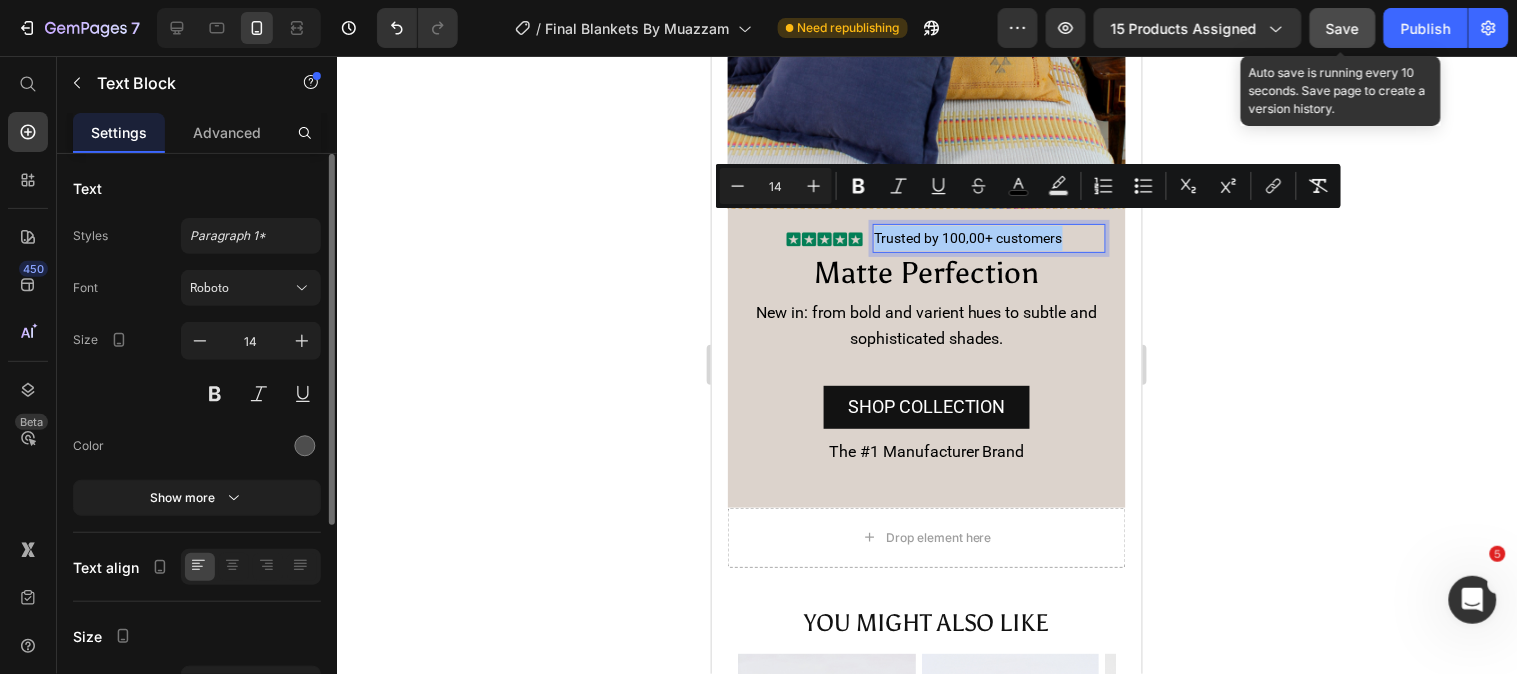 click on "Save" at bounding box center [1343, 28] 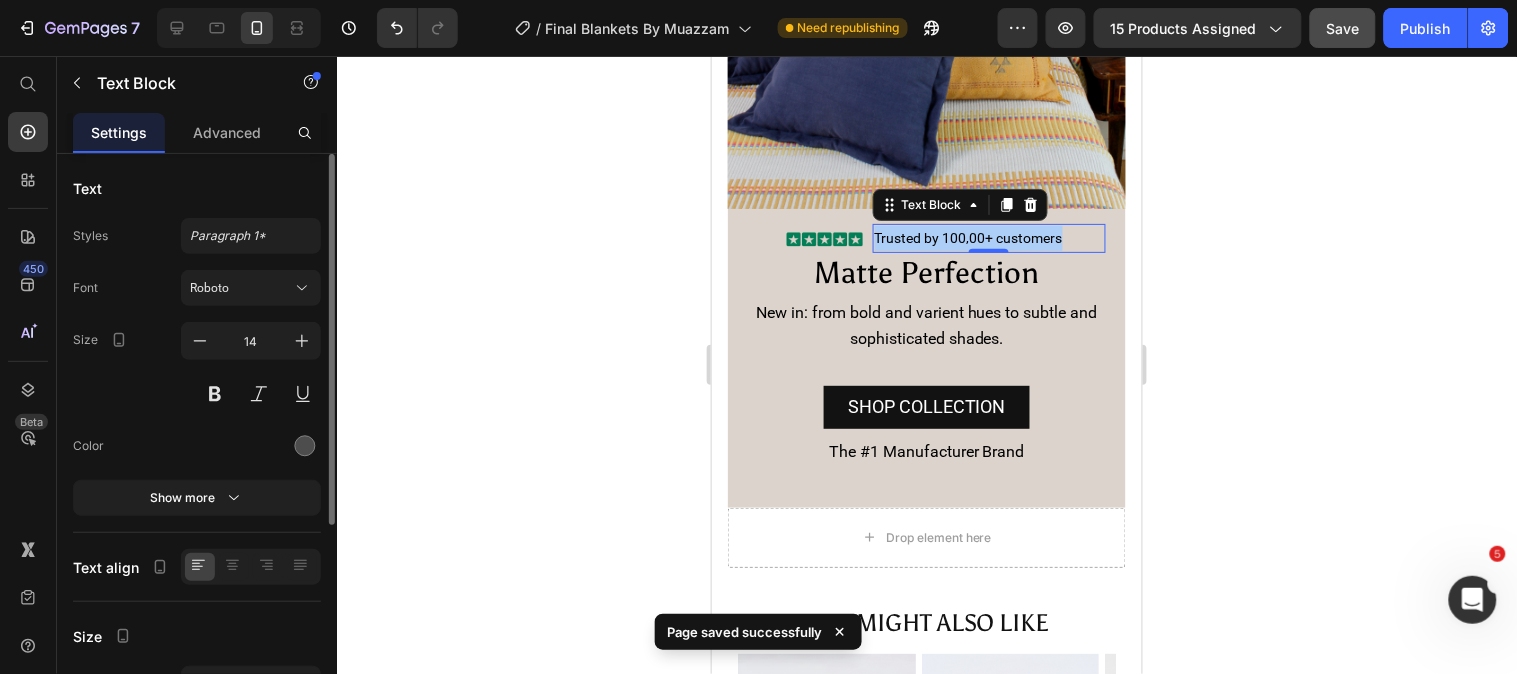click 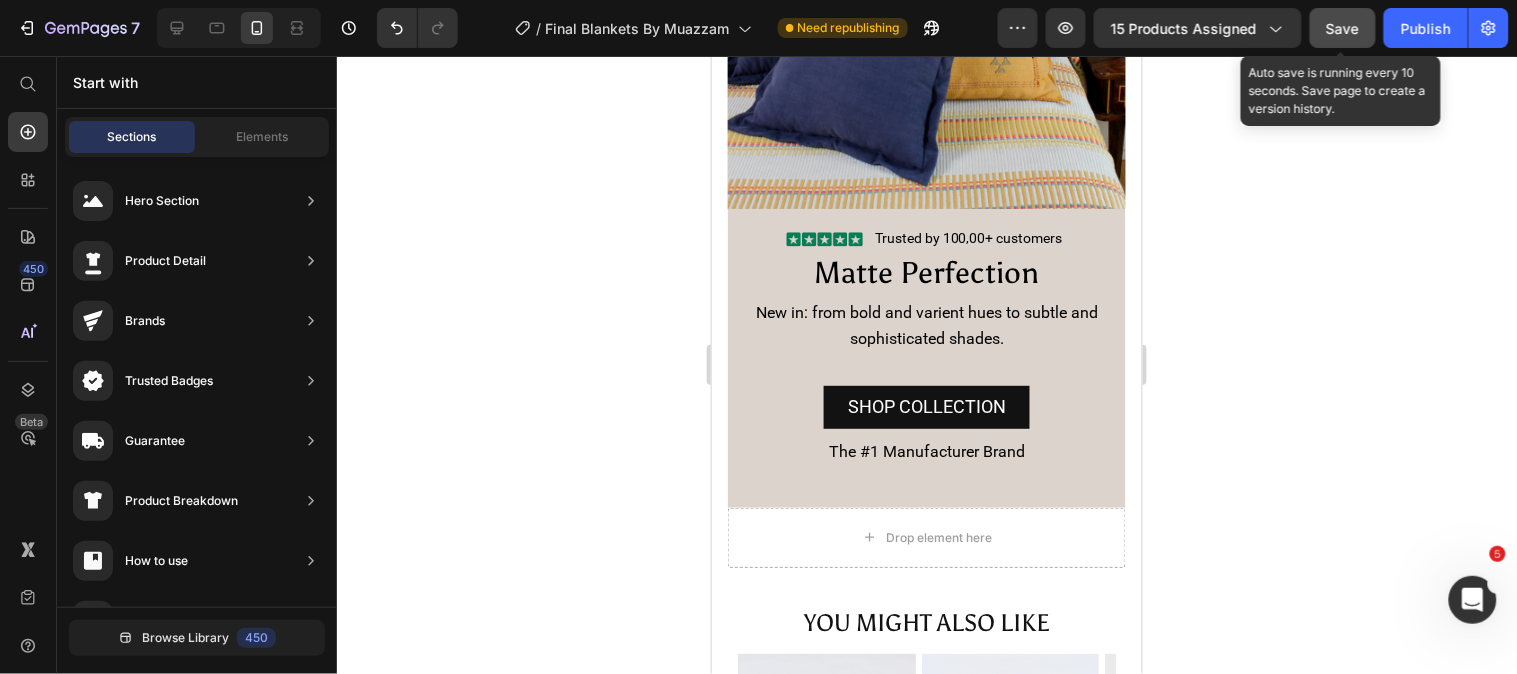 click on "Save" 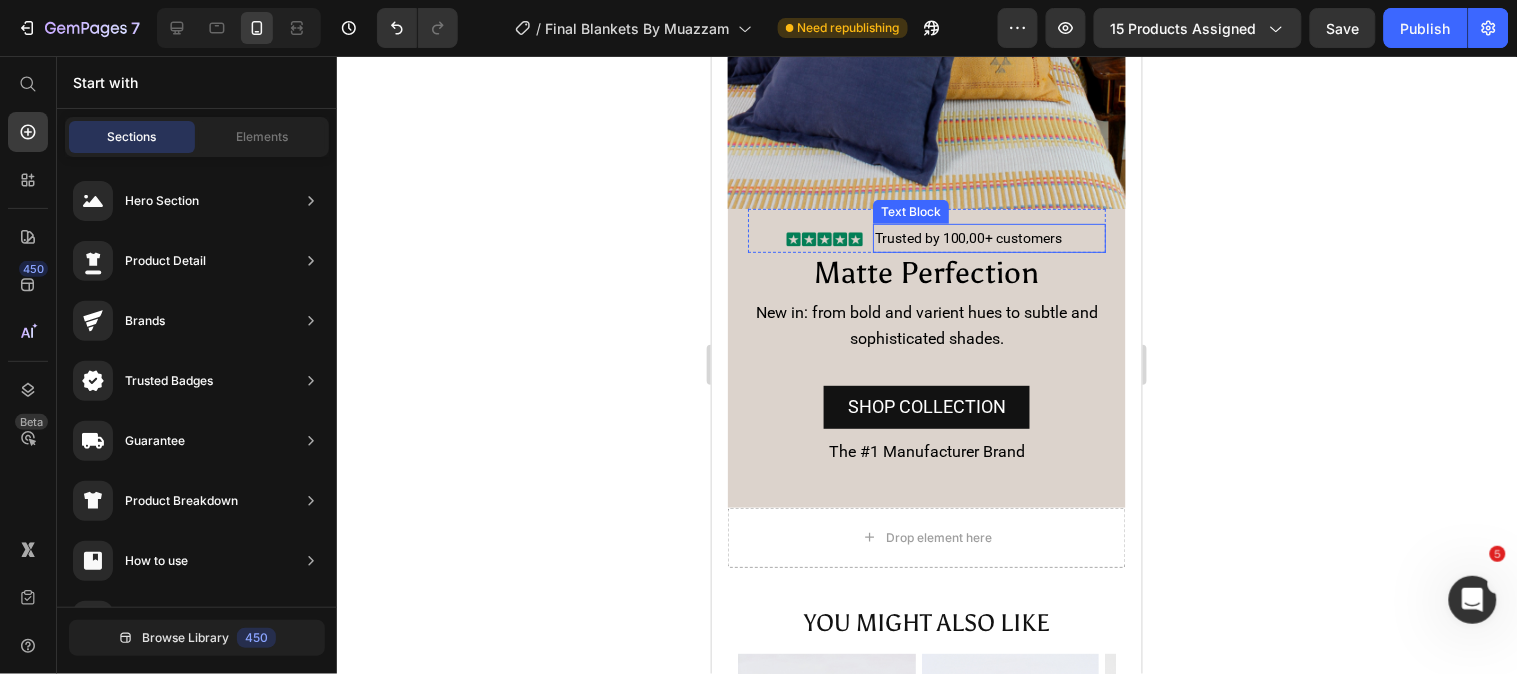 click on "Trusted by 100,00+ customers" at bounding box center [988, 237] 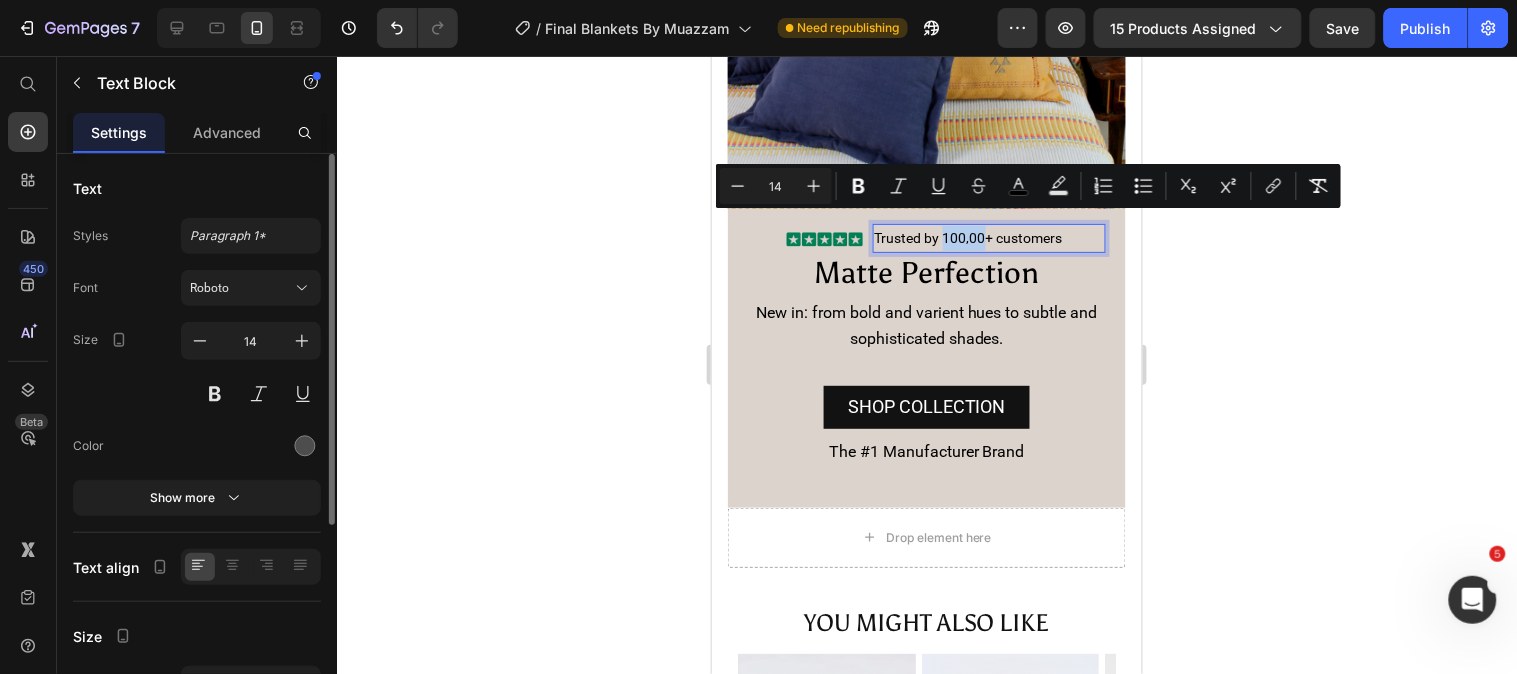 click on "Trusted by 100,00+ customers" at bounding box center [968, 237] 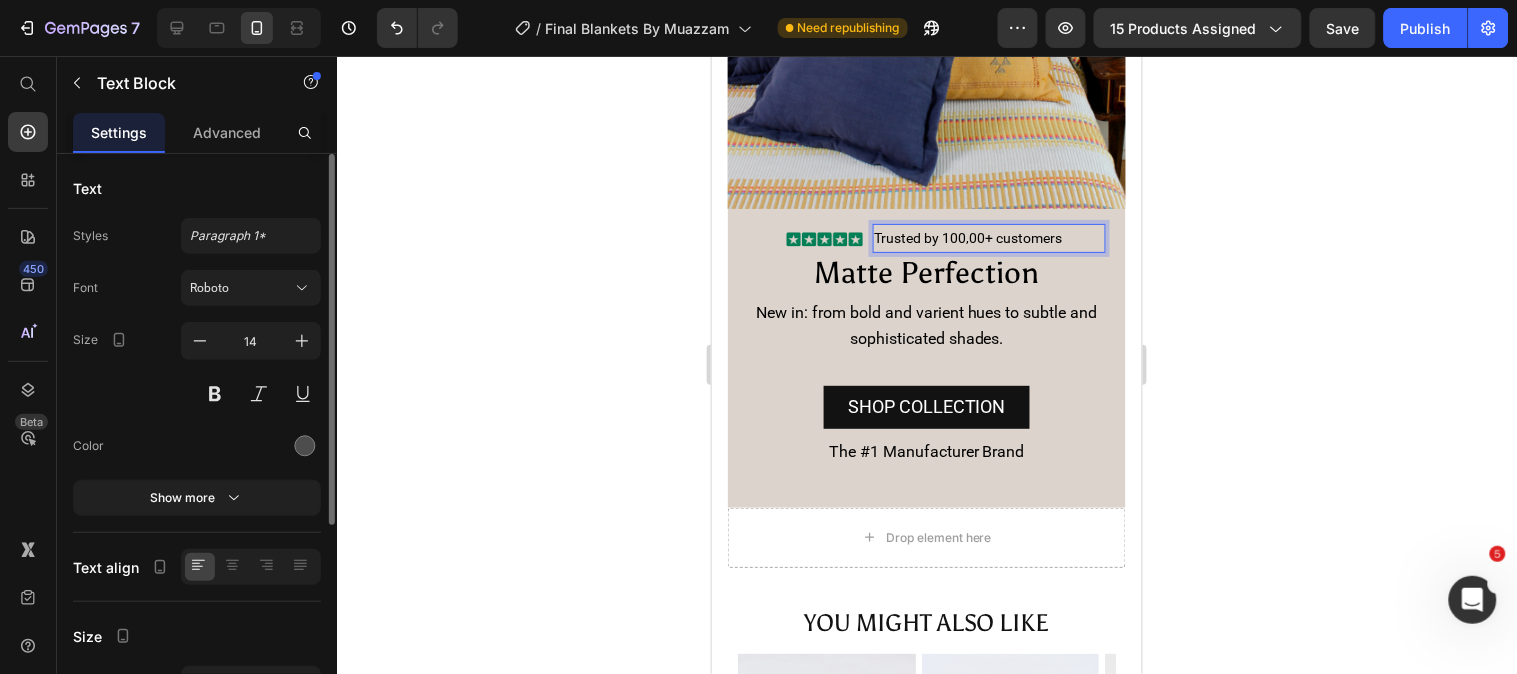 click on "Trusted by 100,00+ customers" at bounding box center [968, 237] 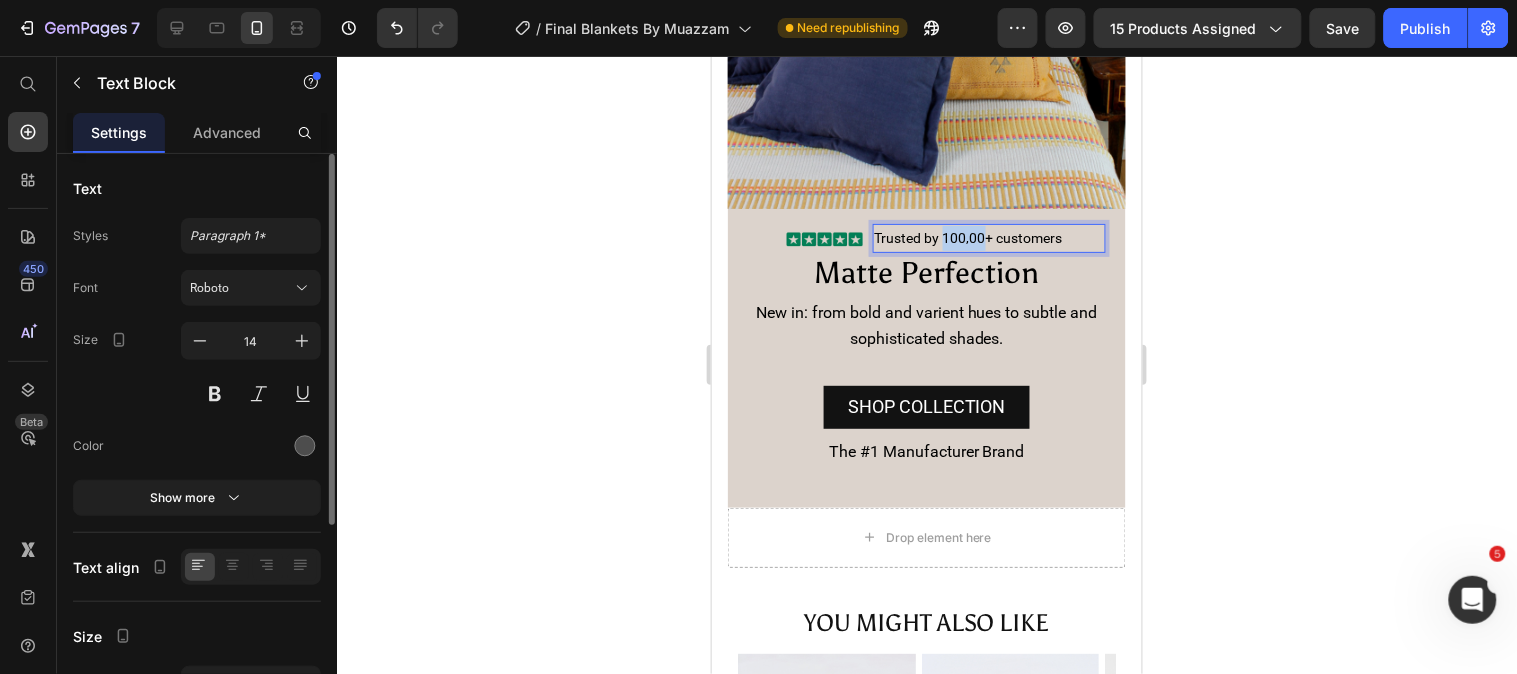 click on "Trusted by 100,00+ customers" at bounding box center (968, 237) 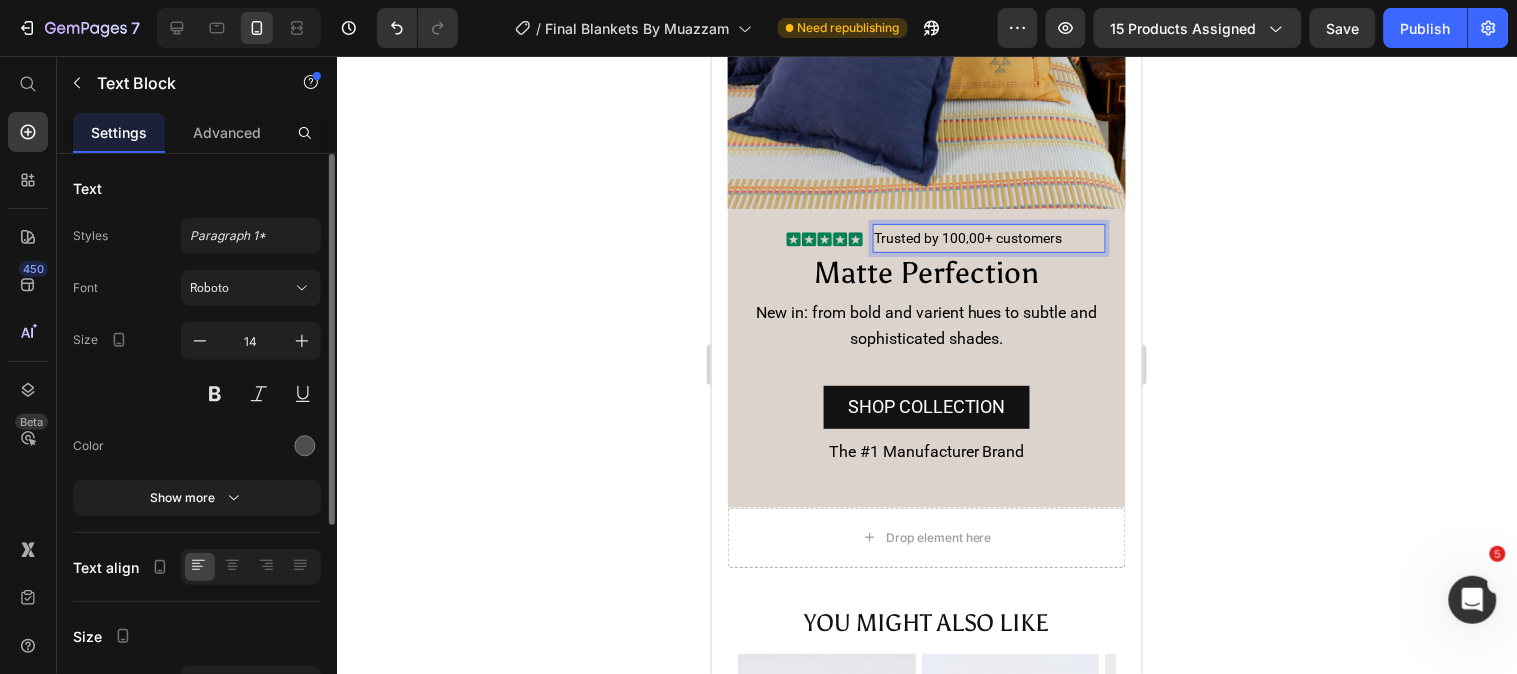 click on "Trusted by 100,00+ customers" at bounding box center [968, 237] 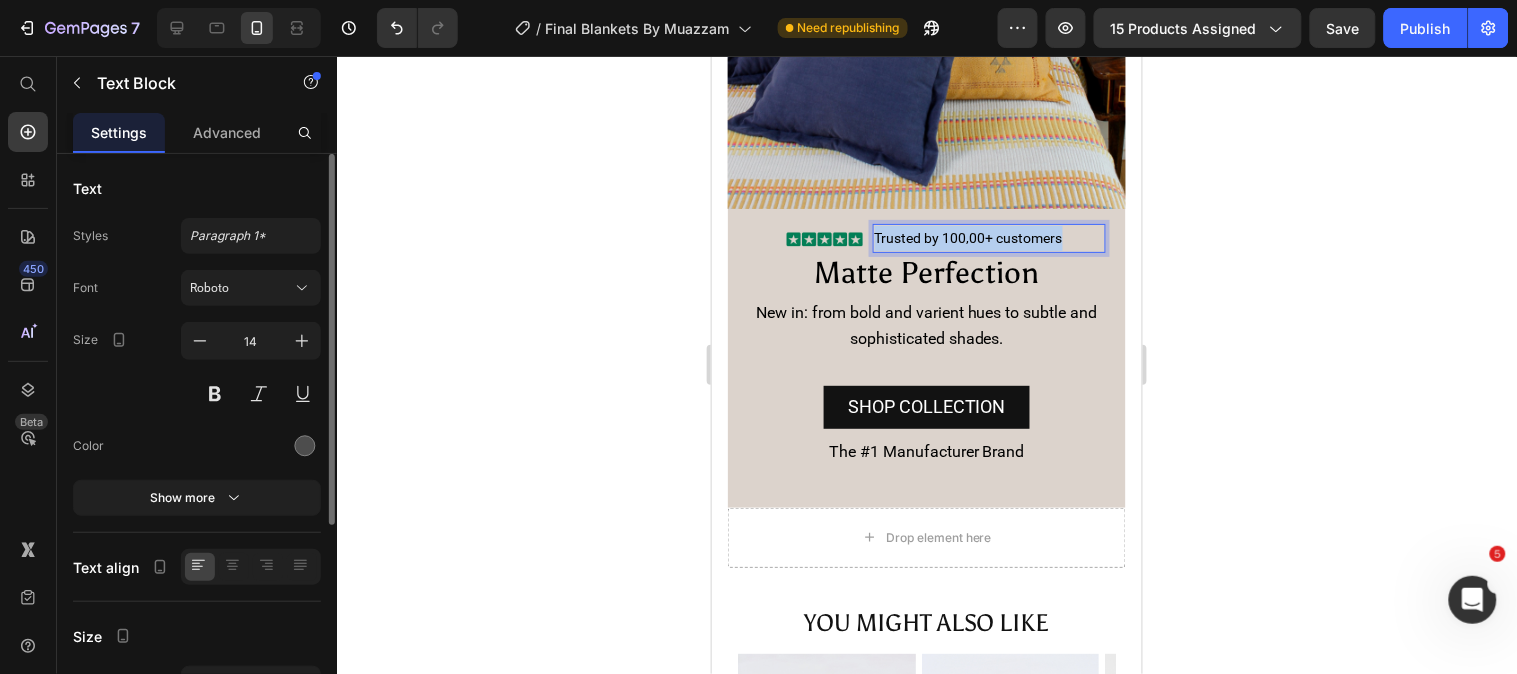 click on "Trusted by 100,00+ customers" at bounding box center (968, 237) 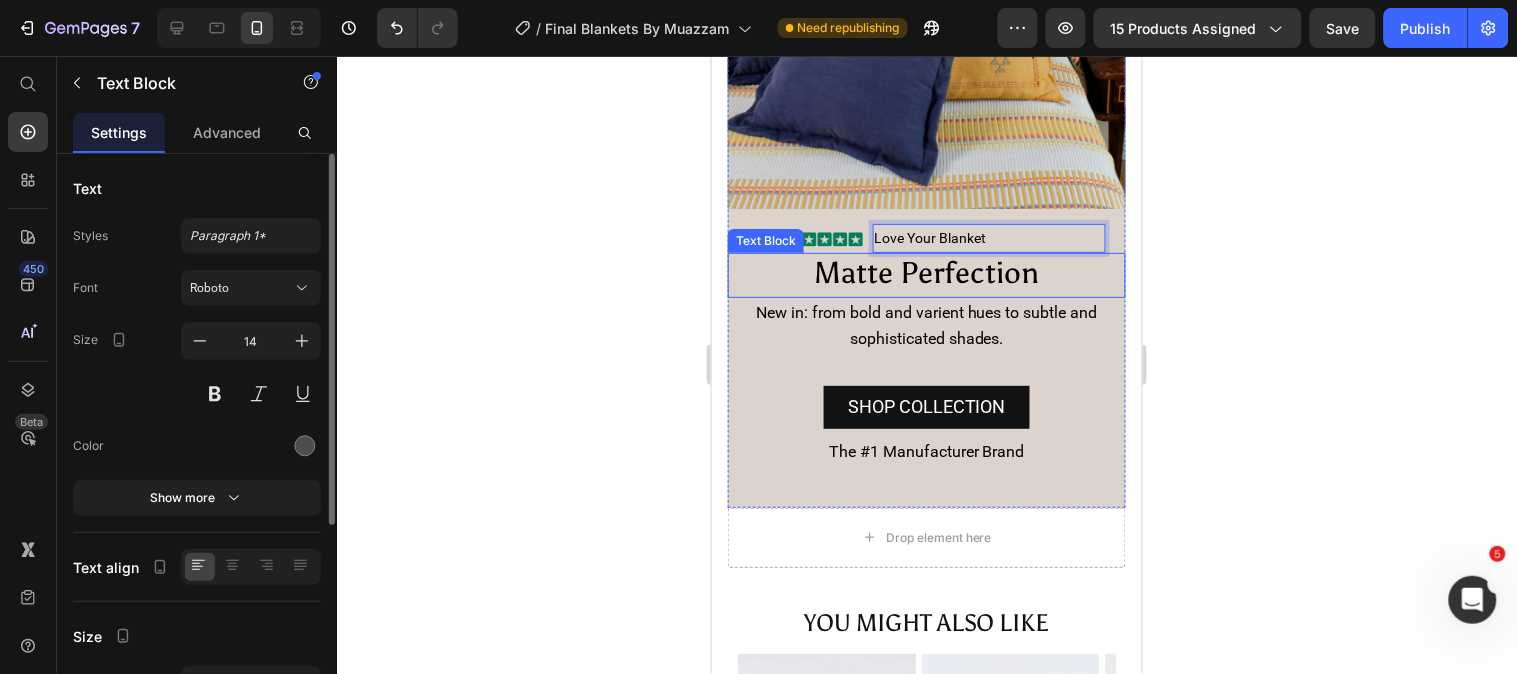 click on "Matte Perfection" at bounding box center (926, 272) 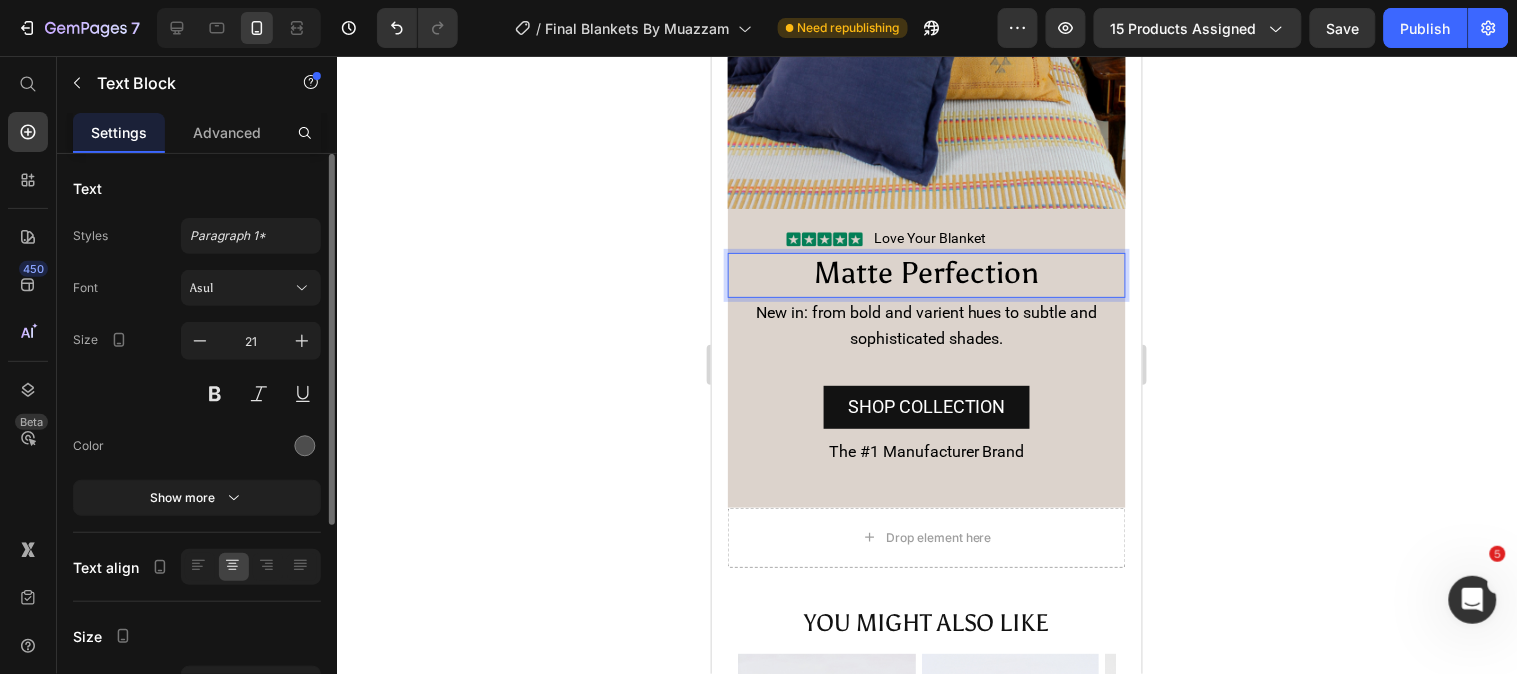 click on "Matte Perfection" at bounding box center [926, 272] 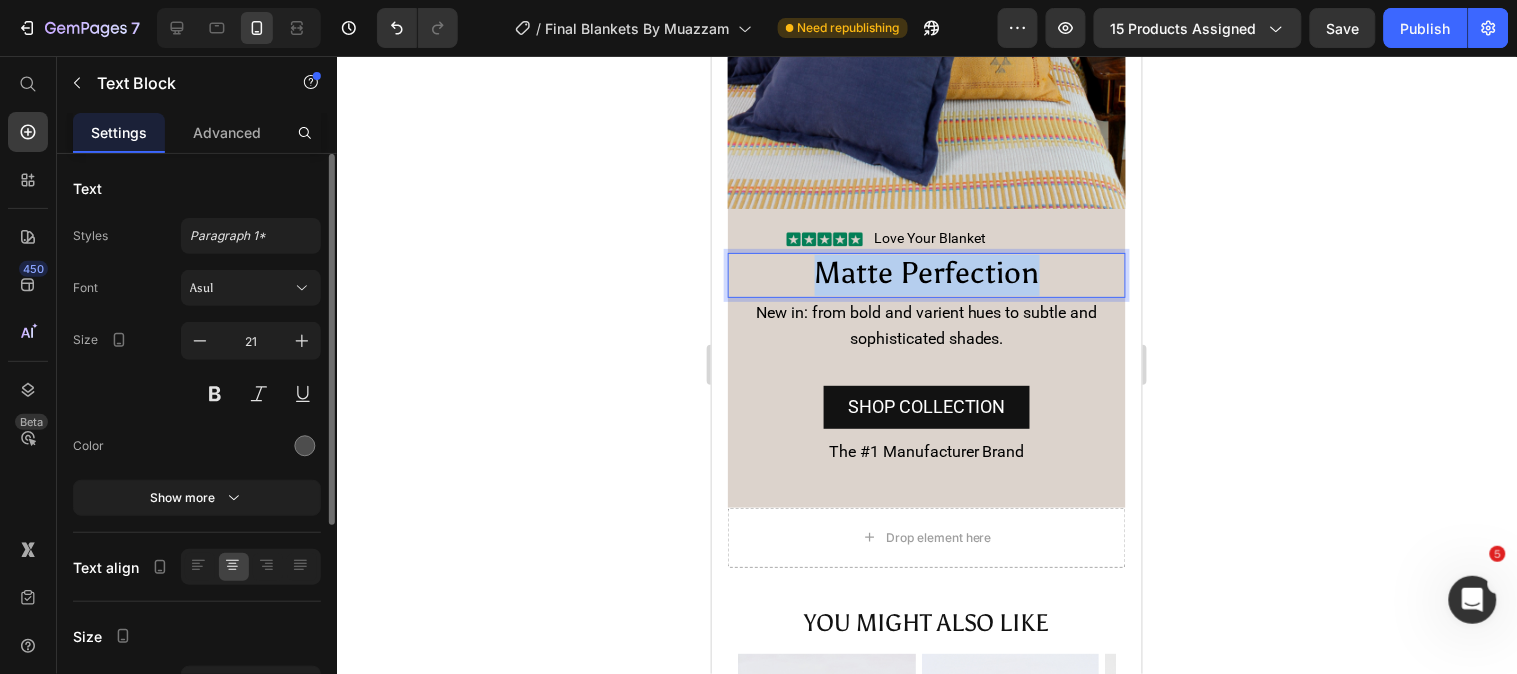 click on "Matte Perfection" at bounding box center [926, 272] 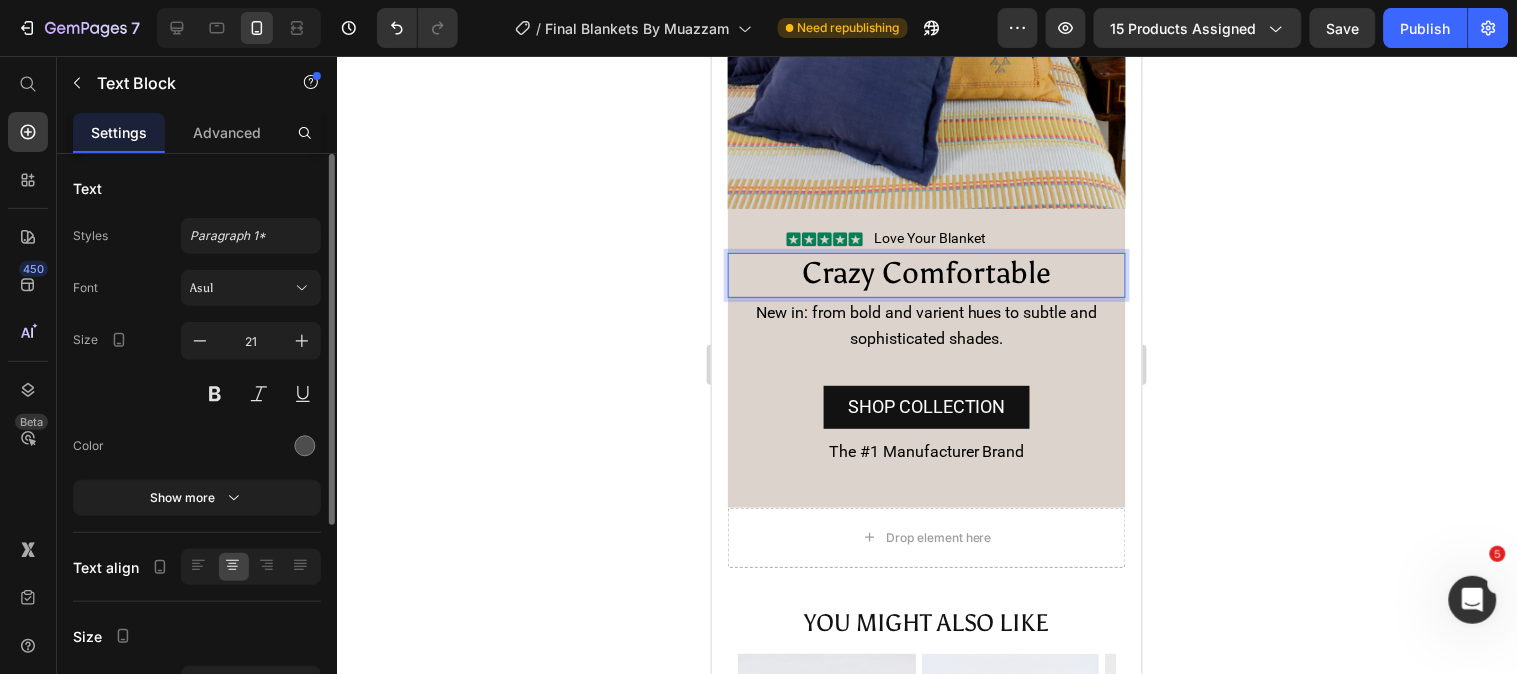 click 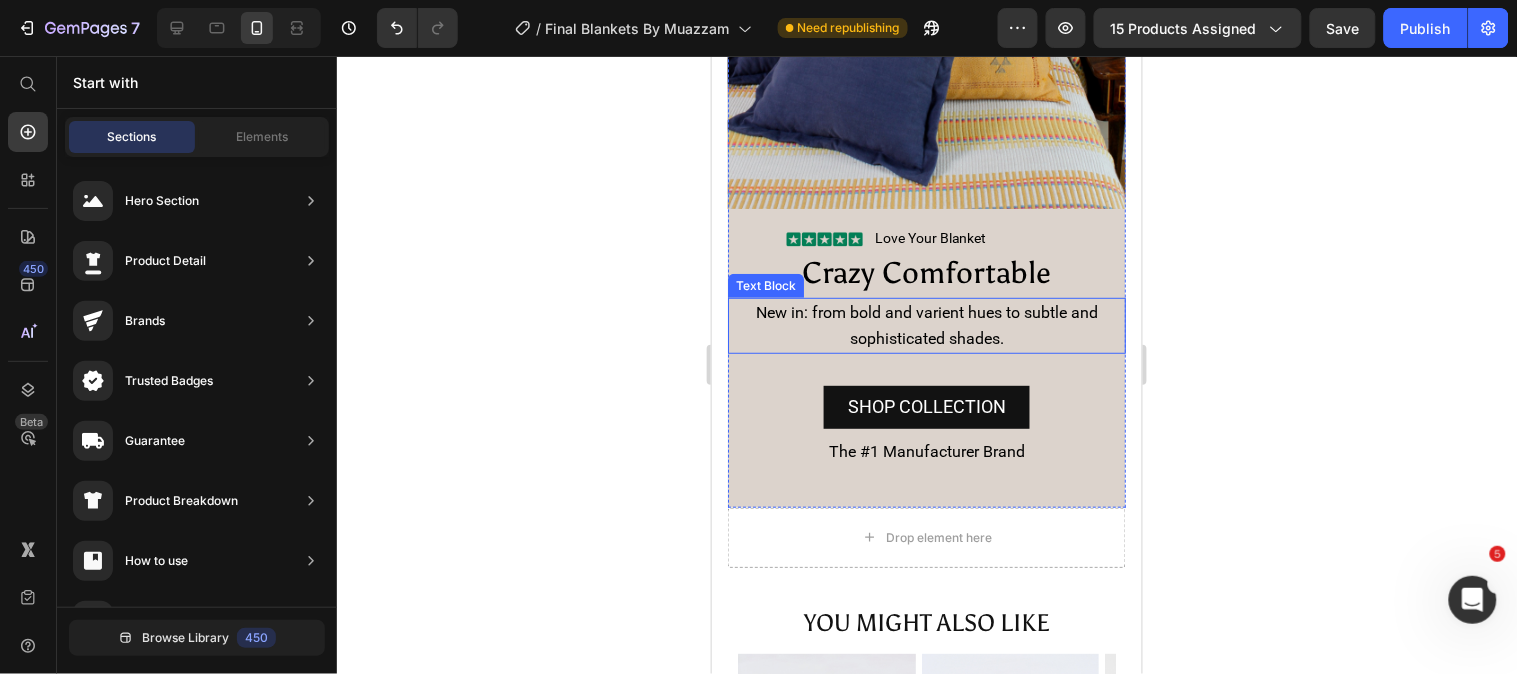 click on "New in: from bold and varient hues to subtle and sophisticated shades." at bounding box center (926, 324) 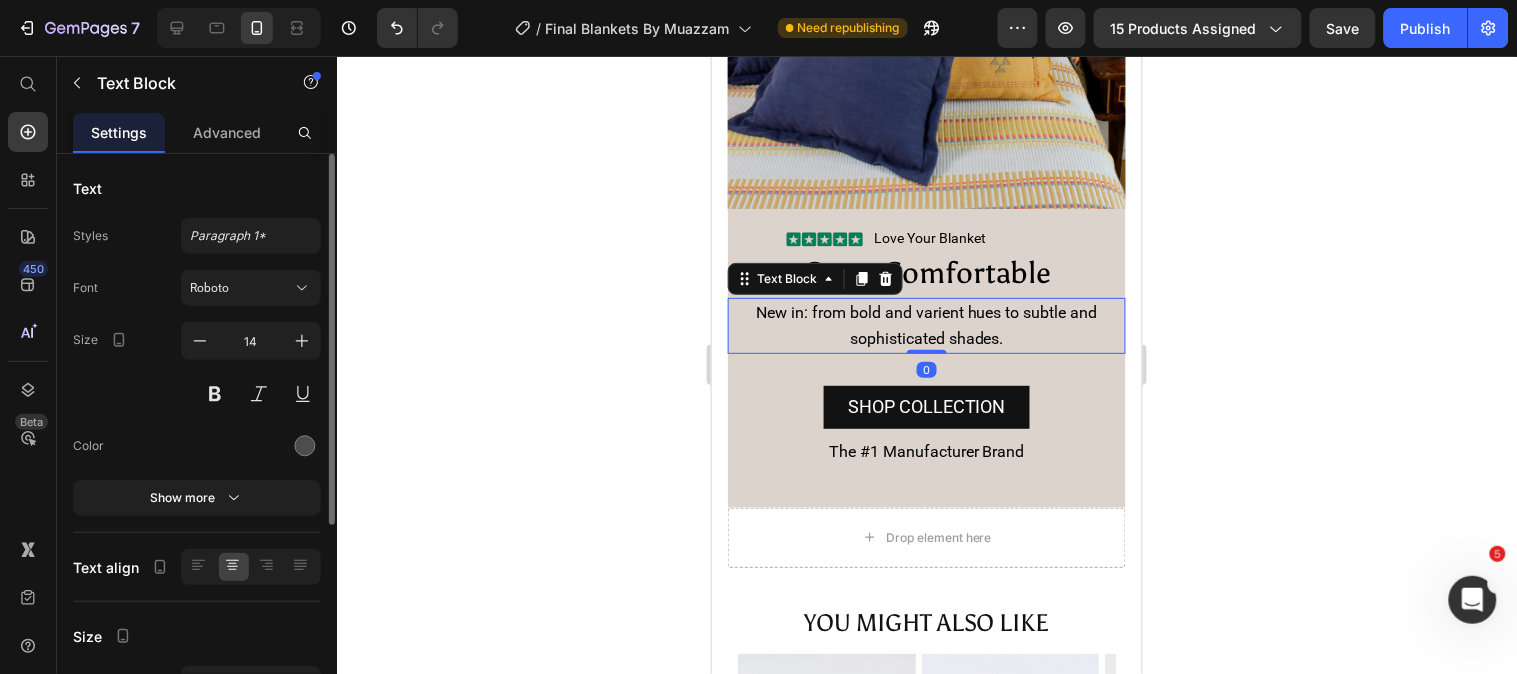 click on "New in: from bold and varient hues to subtle and sophisticated shades." at bounding box center (926, 324) 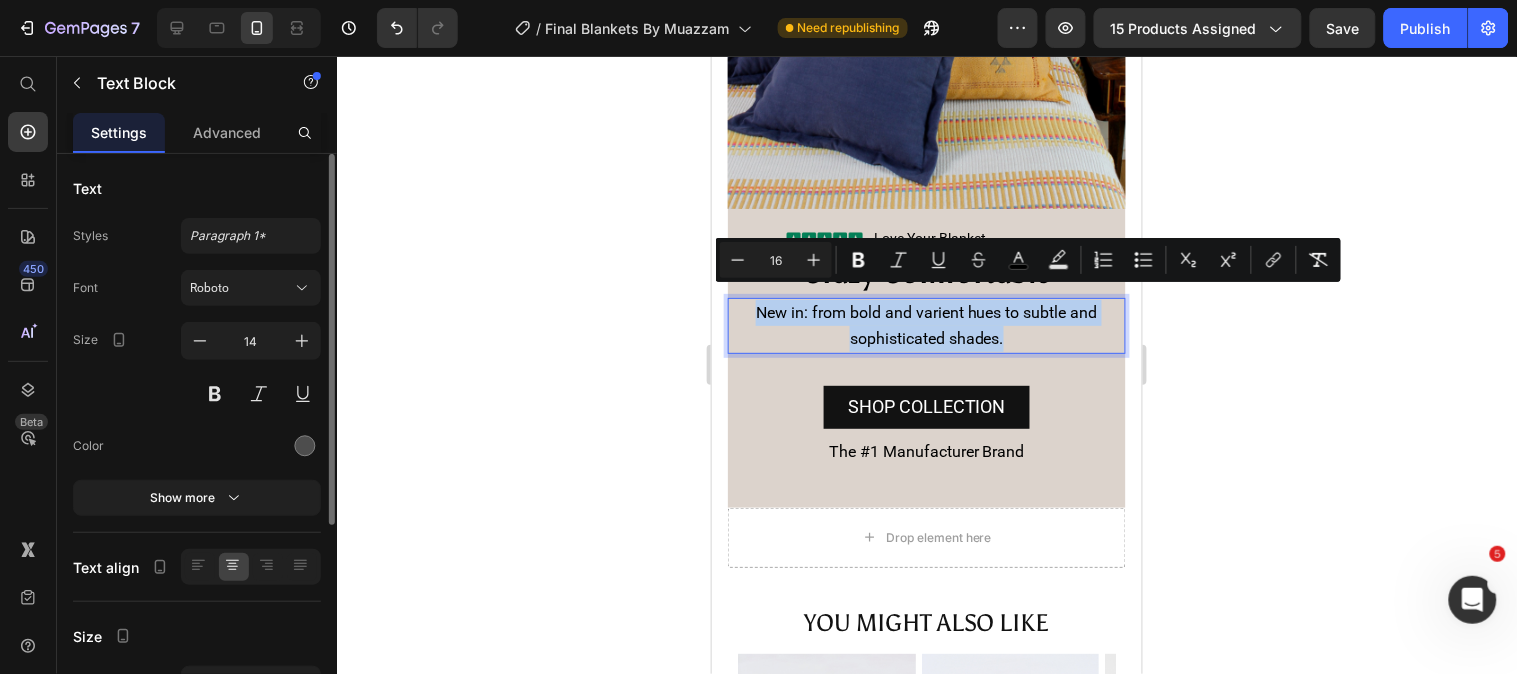 click on "New in: from bold and varient hues to subtle and sophisticated shades." at bounding box center [926, 324] 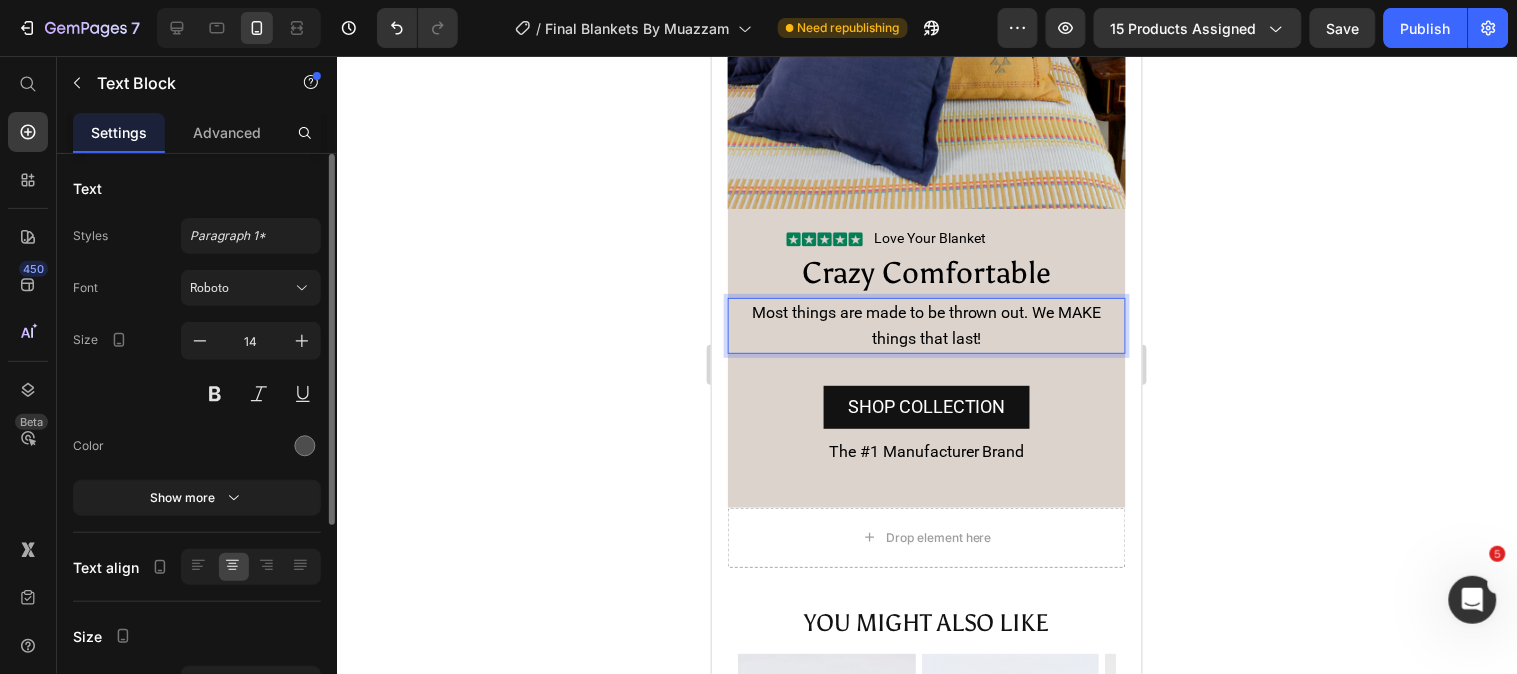click on "Most things are made to be thrown out. We MAKE things that last!" at bounding box center [926, 324] 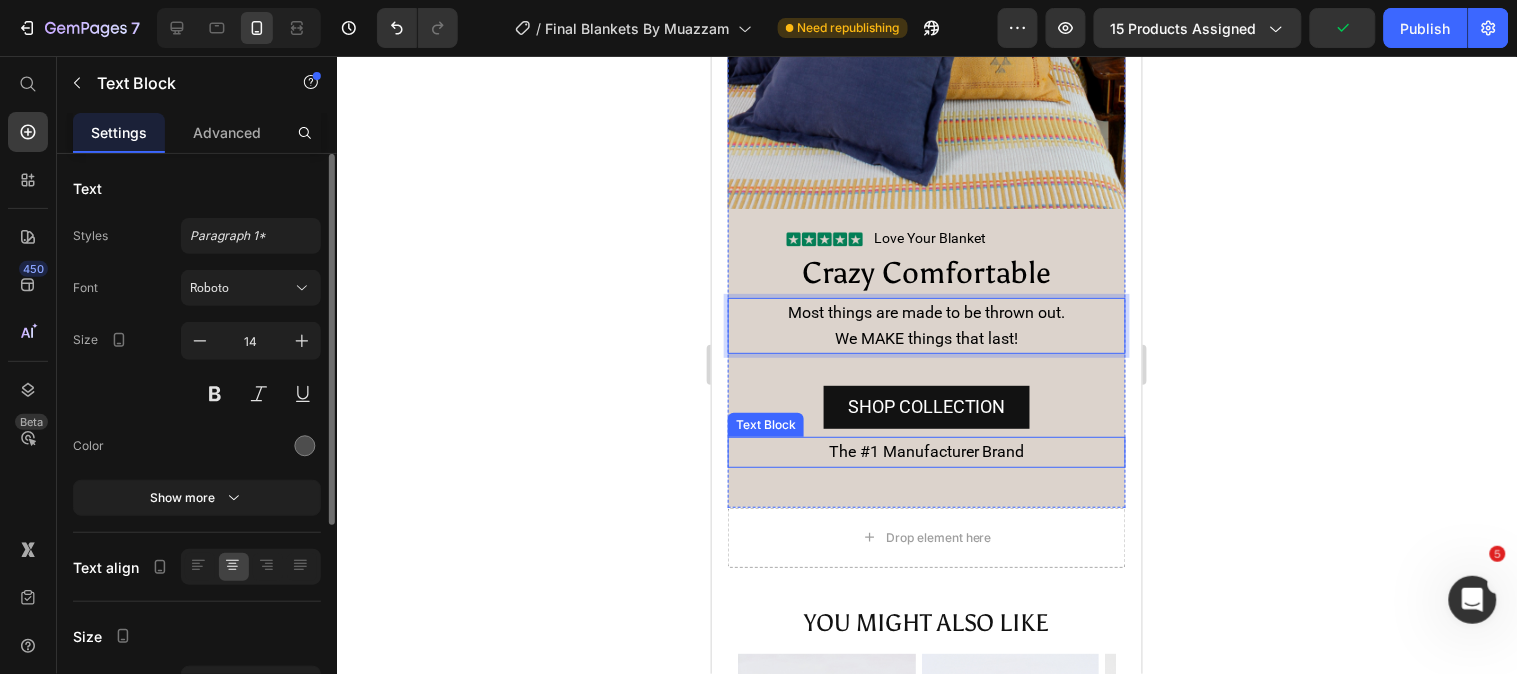 click on "The #1 Manufacturer Brand" at bounding box center [926, 450] 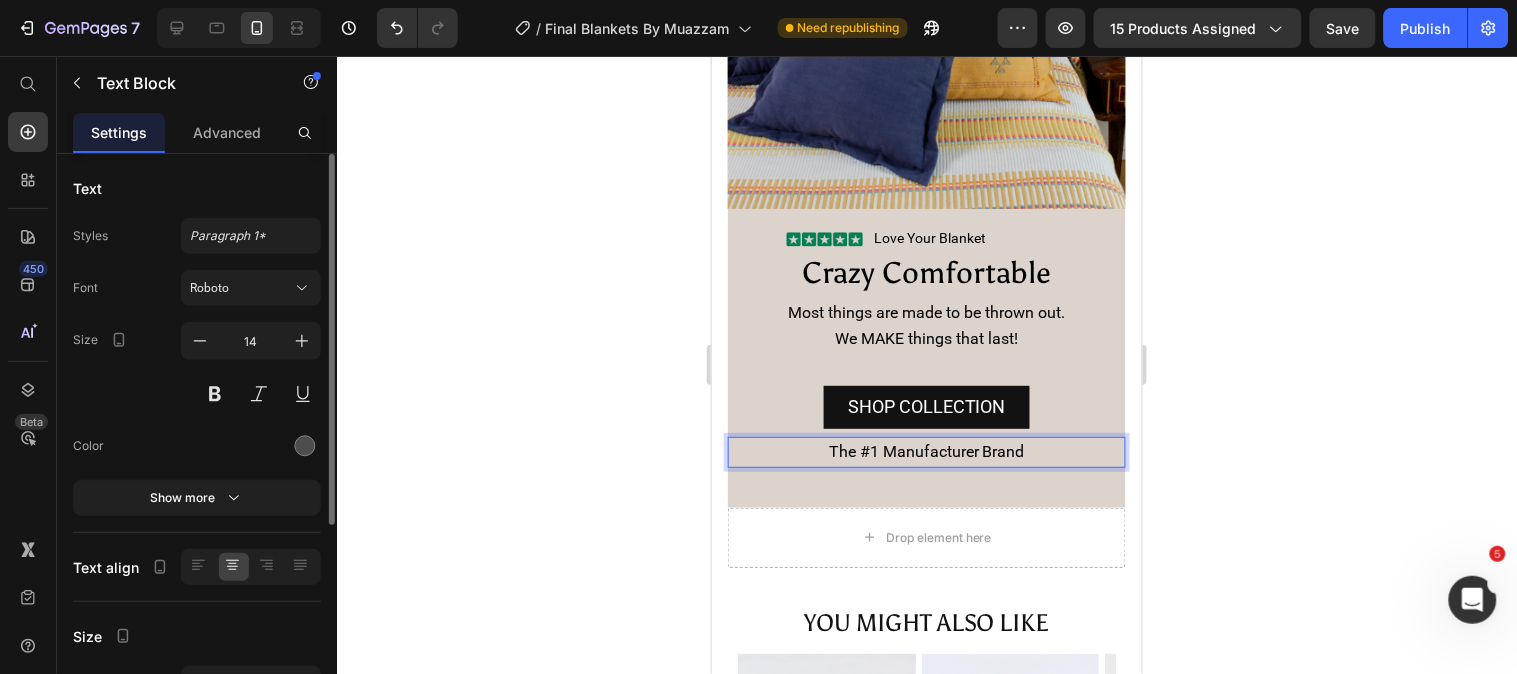 click on "The #1 Manufacturer Brand" at bounding box center (926, 450) 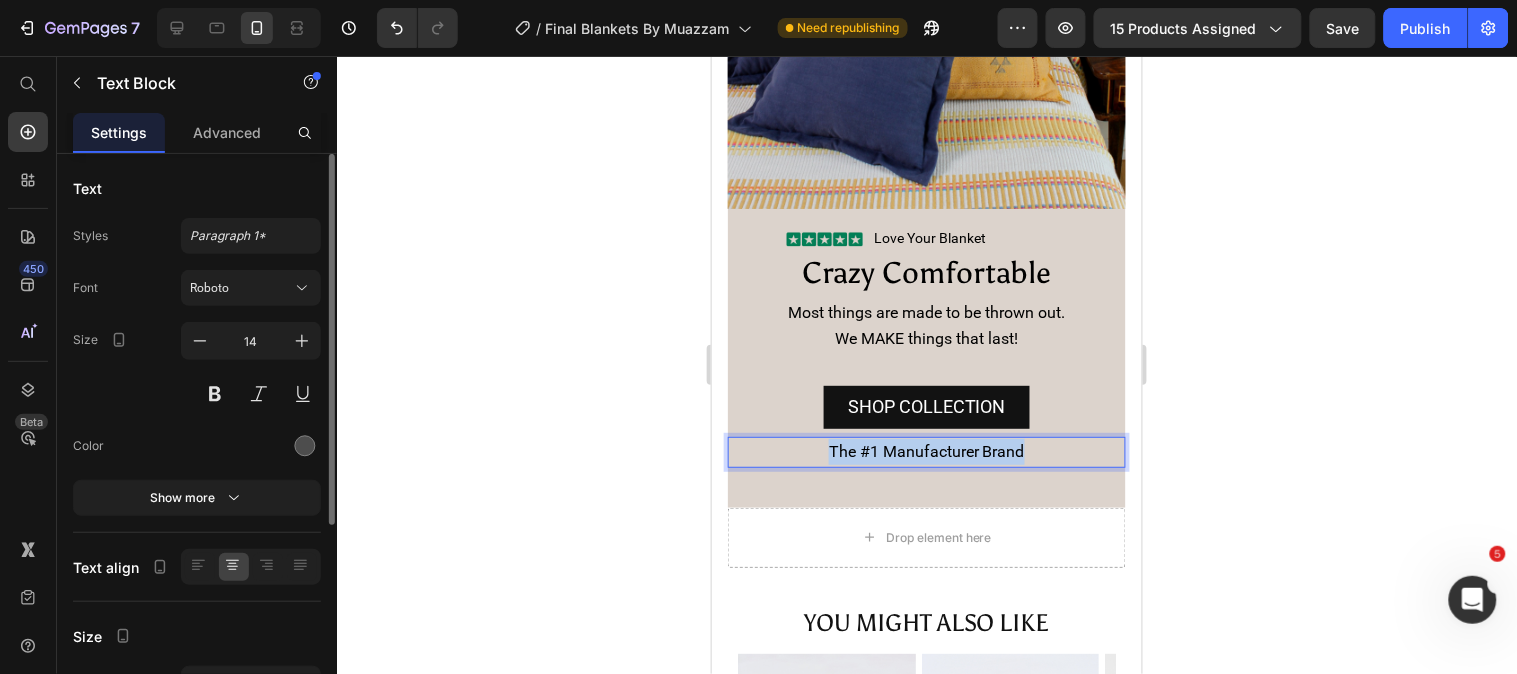 click on "The #1 Manufacturer Brand" at bounding box center [926, 450] 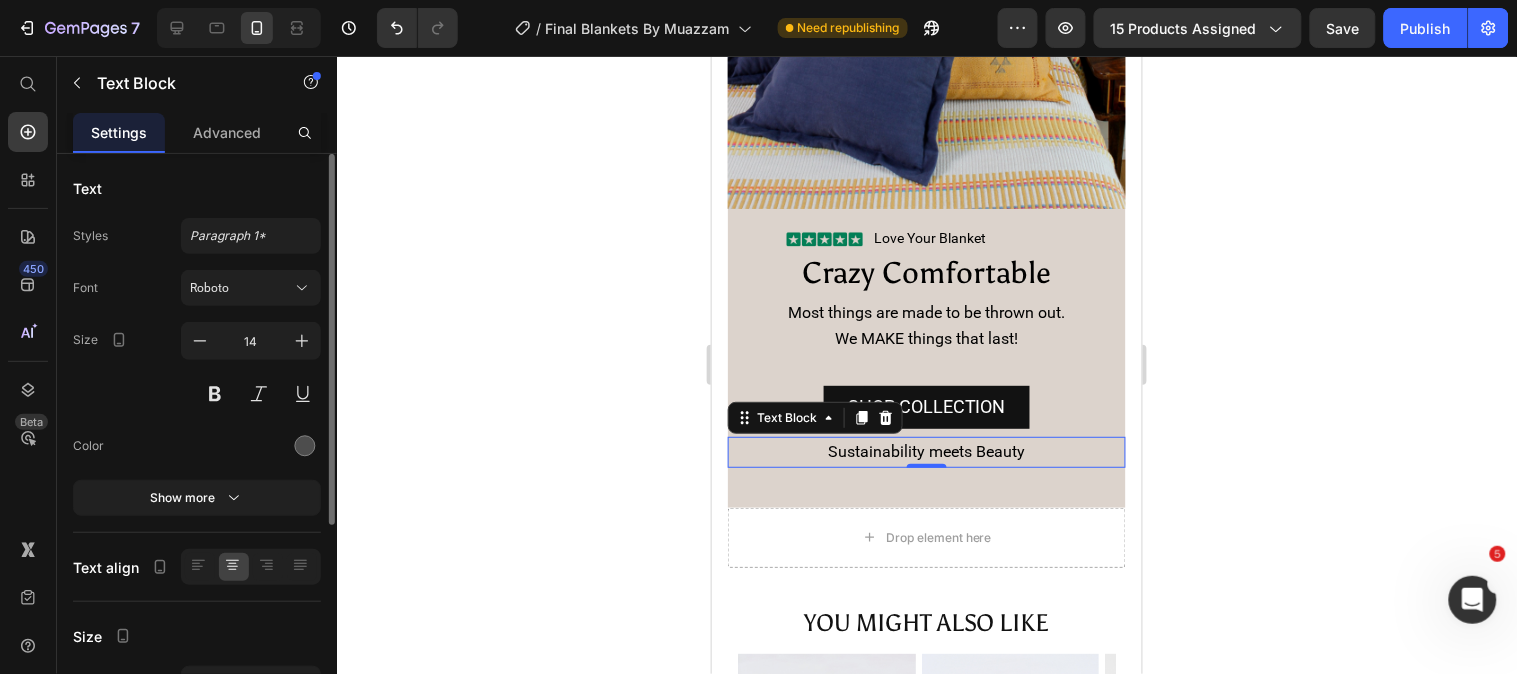 click 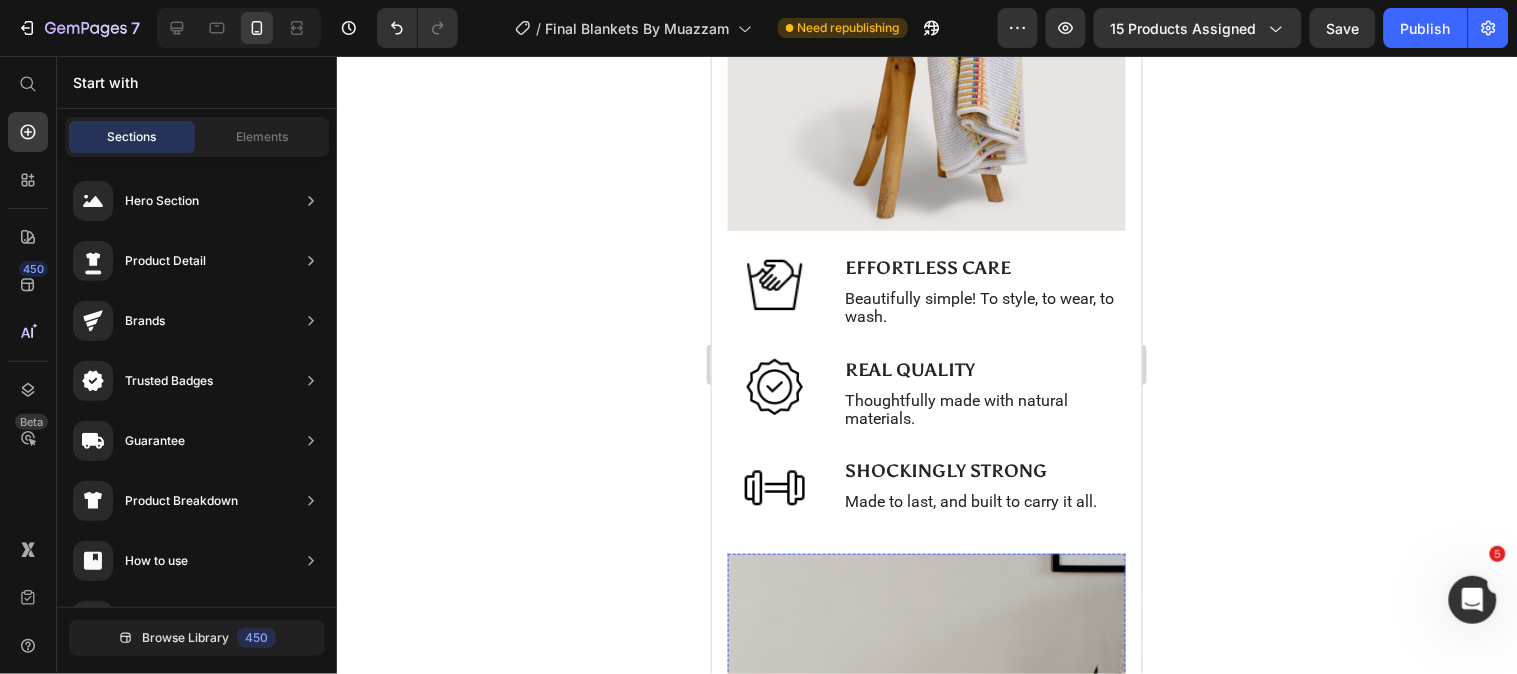 scroll, scrollTop: 945, scrollLeft: 0, axis: vertical 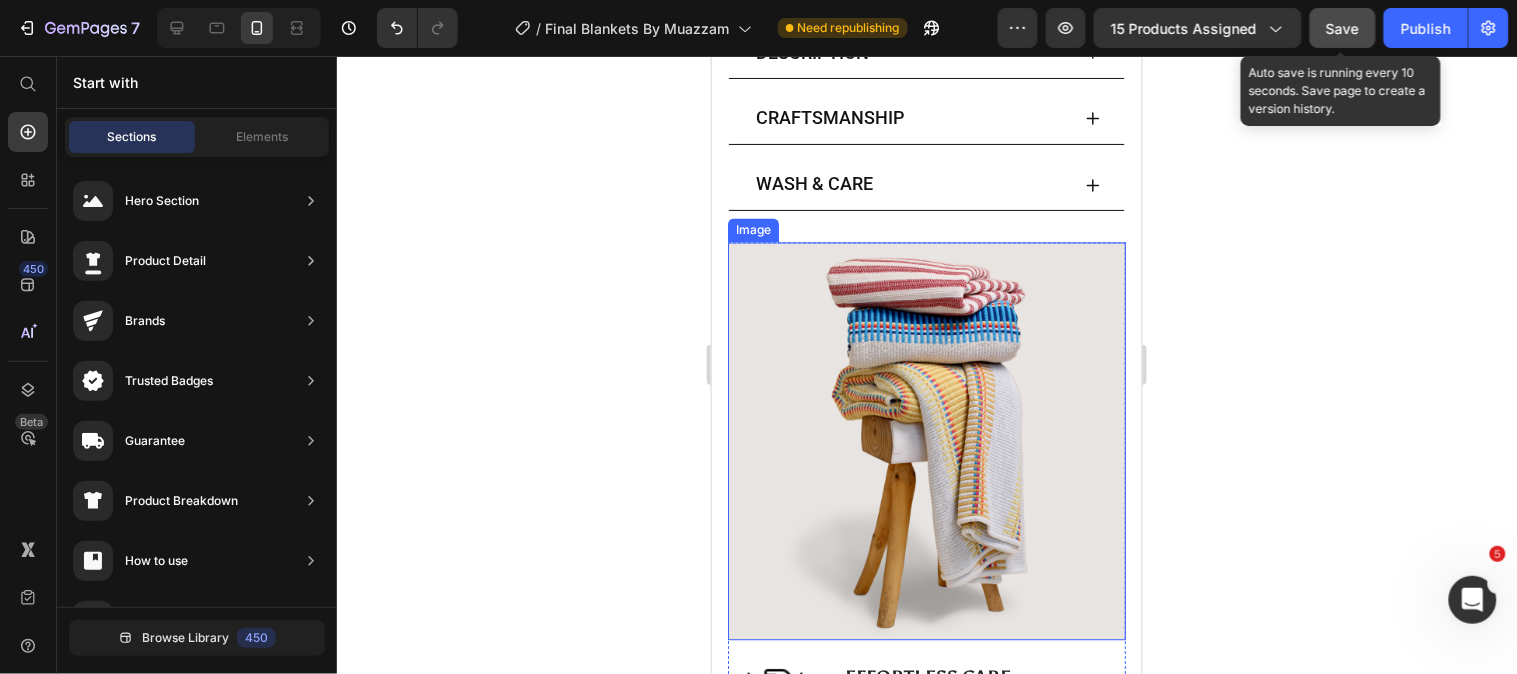 click on "Save" 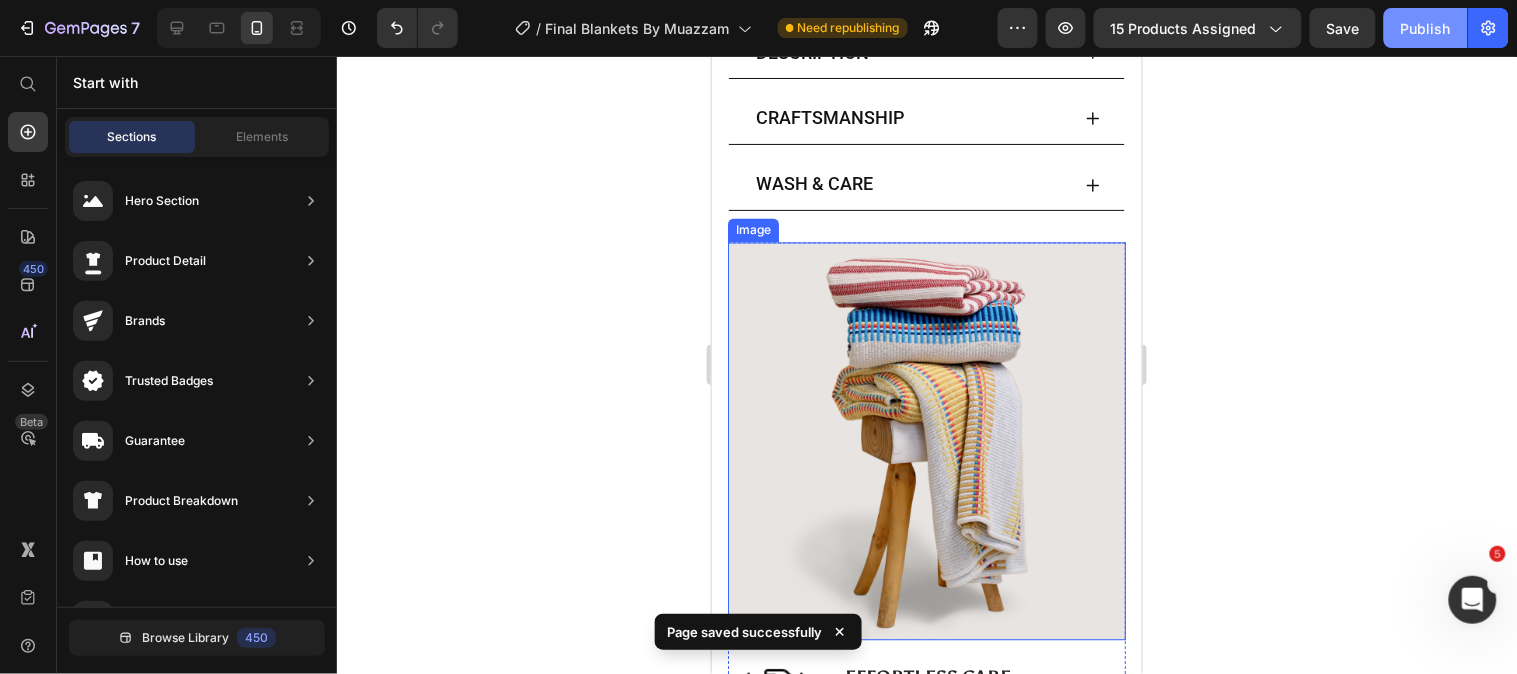 click on "Publish" at bounding box center [1426, 28] 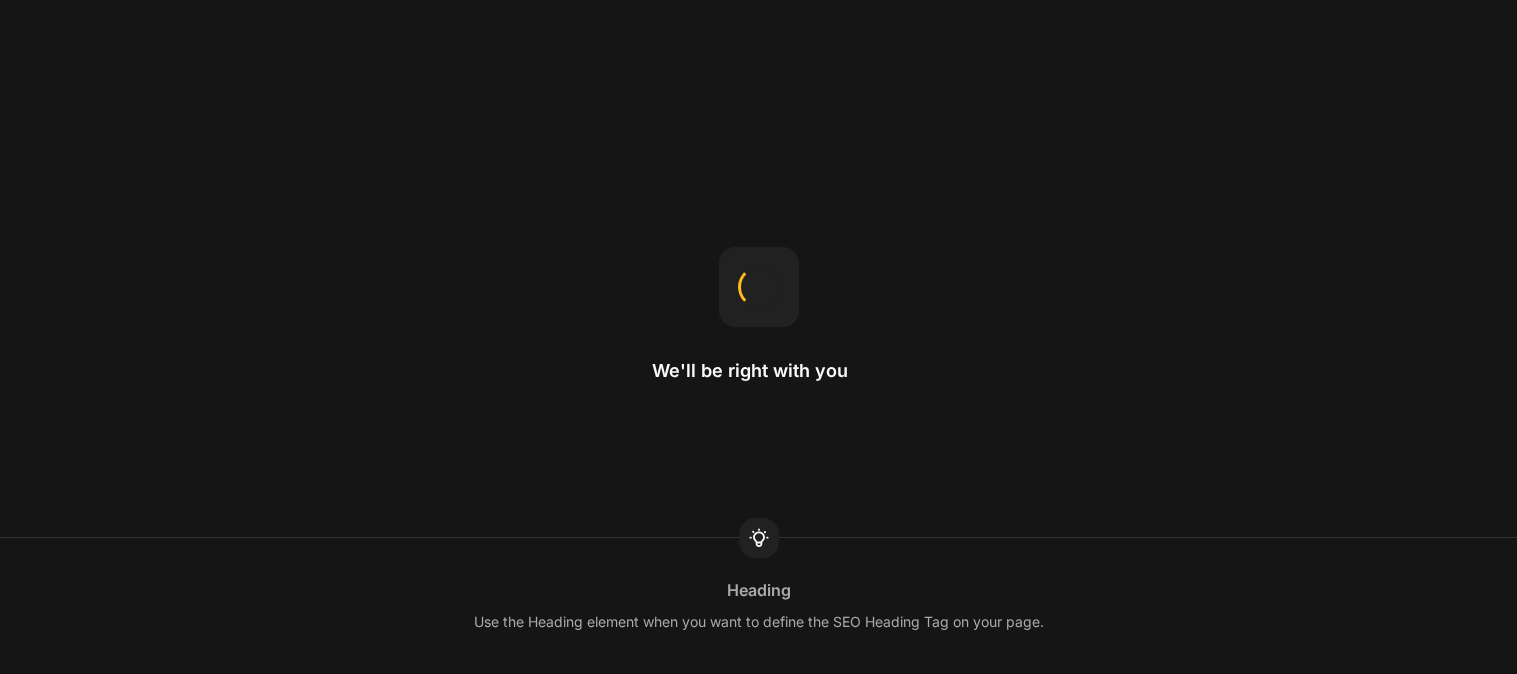 scroll, scrollTop: 0, scrollLeft: 0, axis: both 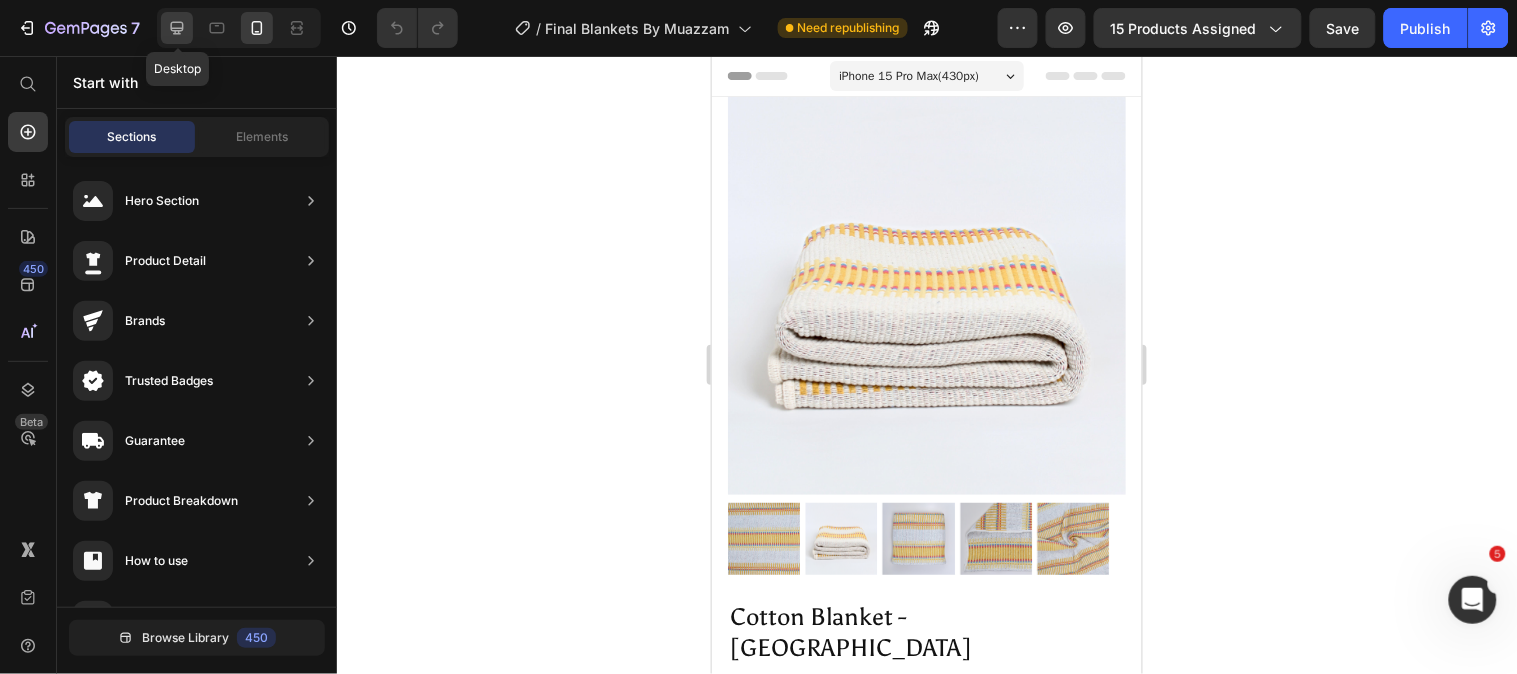 drag, startPoint x: 176, startPoint y: 14, endPoint x: 292, endPoint y: 307, distance: 315.12695 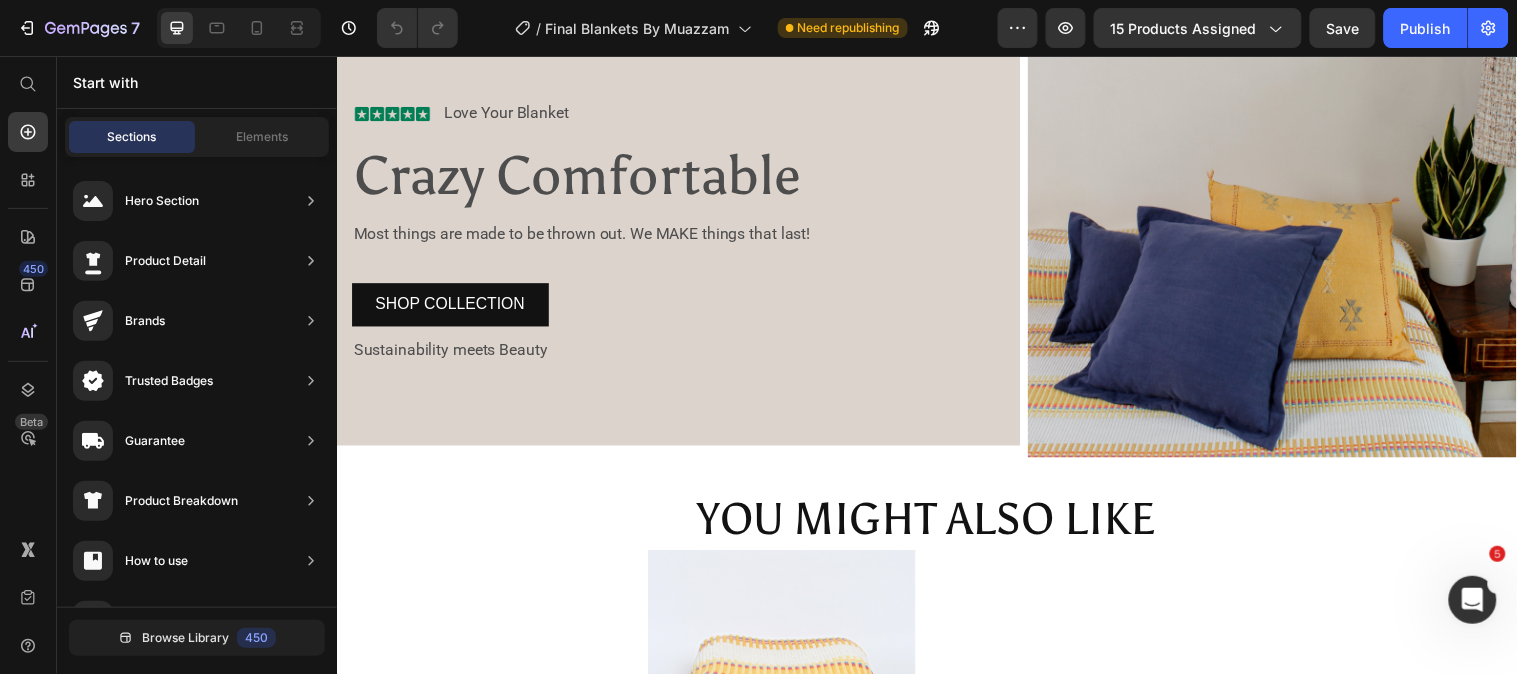 scroll, scrollTop: 1374, scrollLeft: 0, axis: vertical 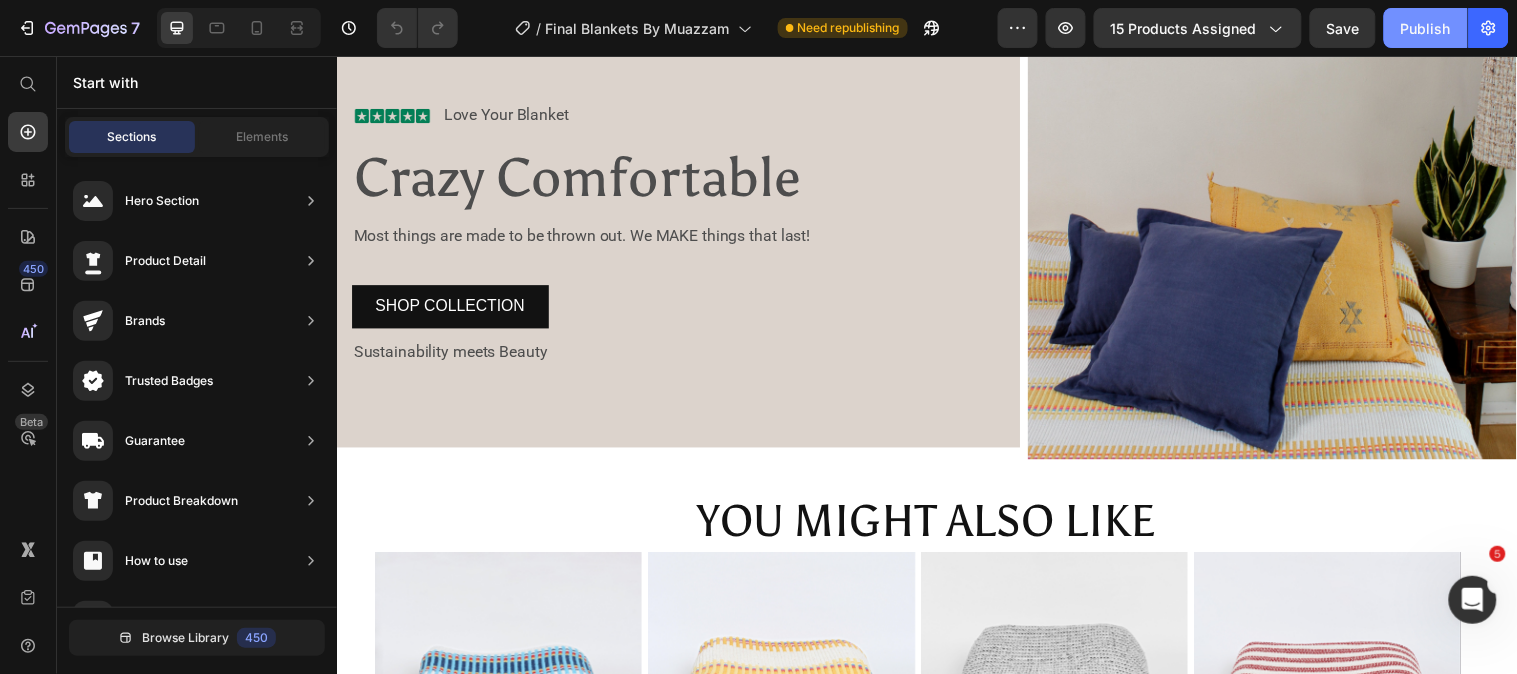 click on "Publish" 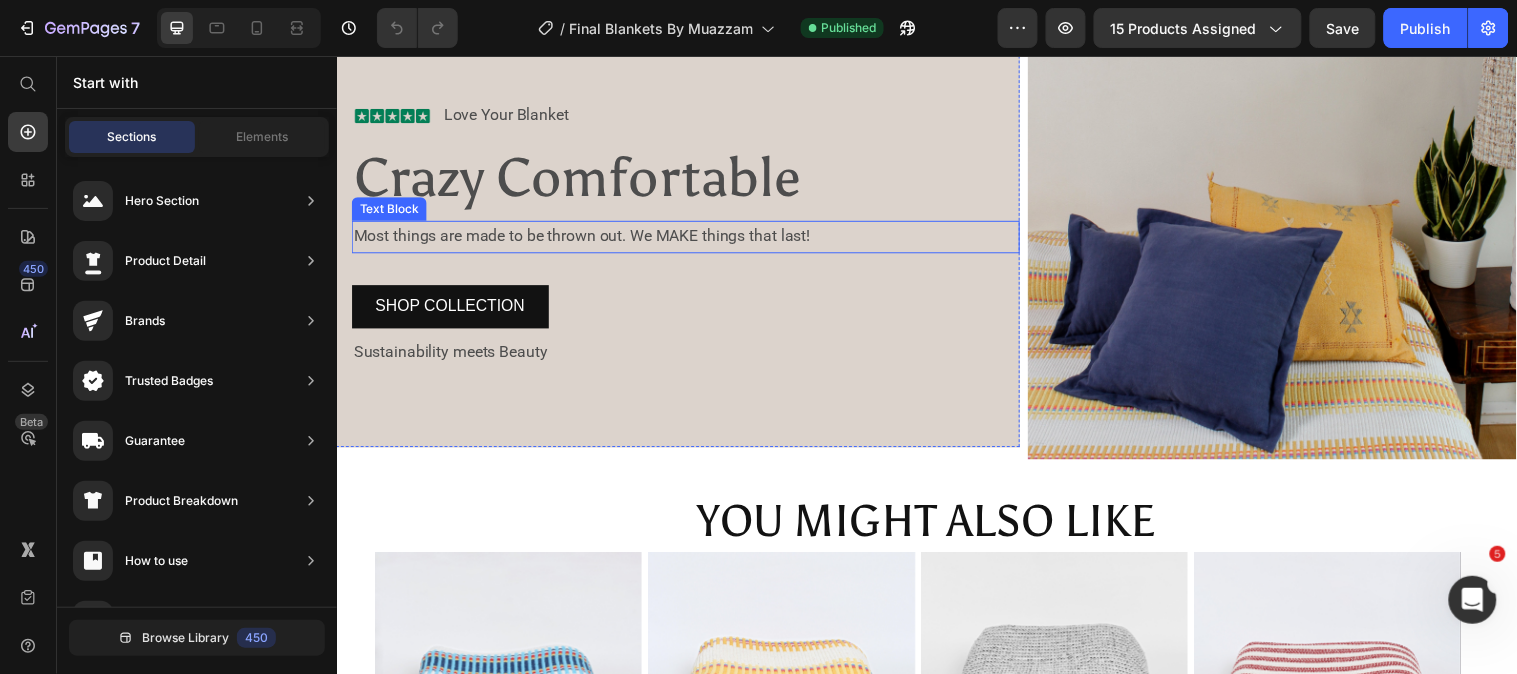 click on "Most things are made to be thrown out. We MAKE things that last!" at bounding box center (691, 239) 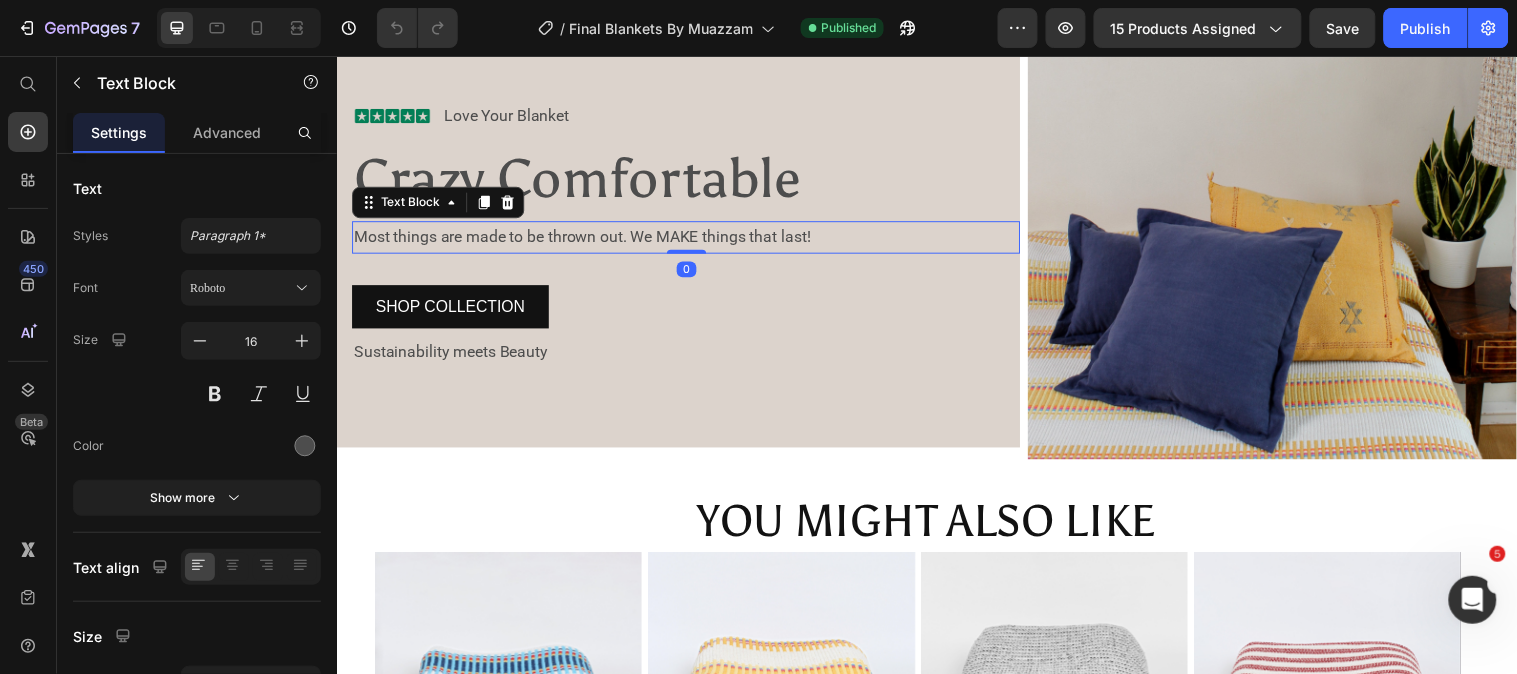 click on "Most things are made to be thrown out. We MAKE things that last!" at bounding box center [691, 239] 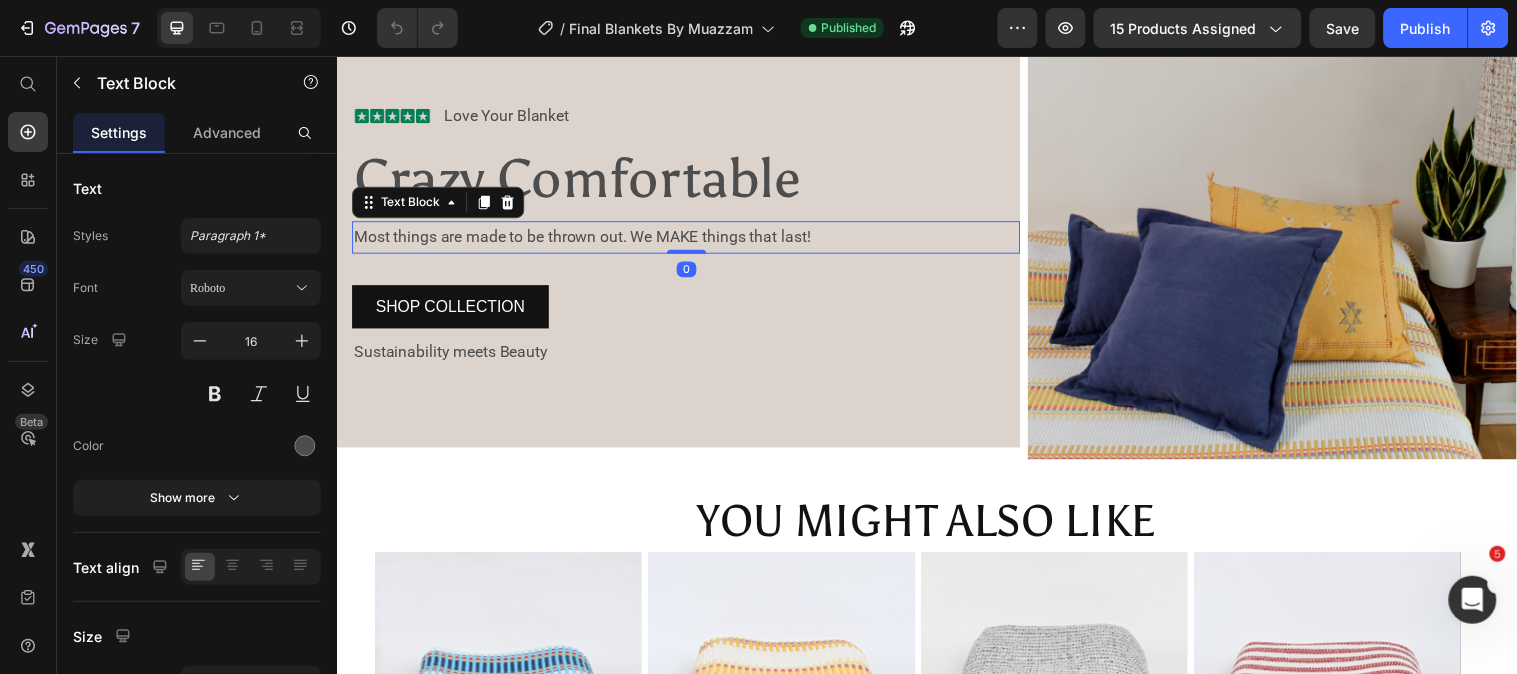 click on "Most things are made to be thrown out. We MAKE things that last!" at bounding box center [691, 239] 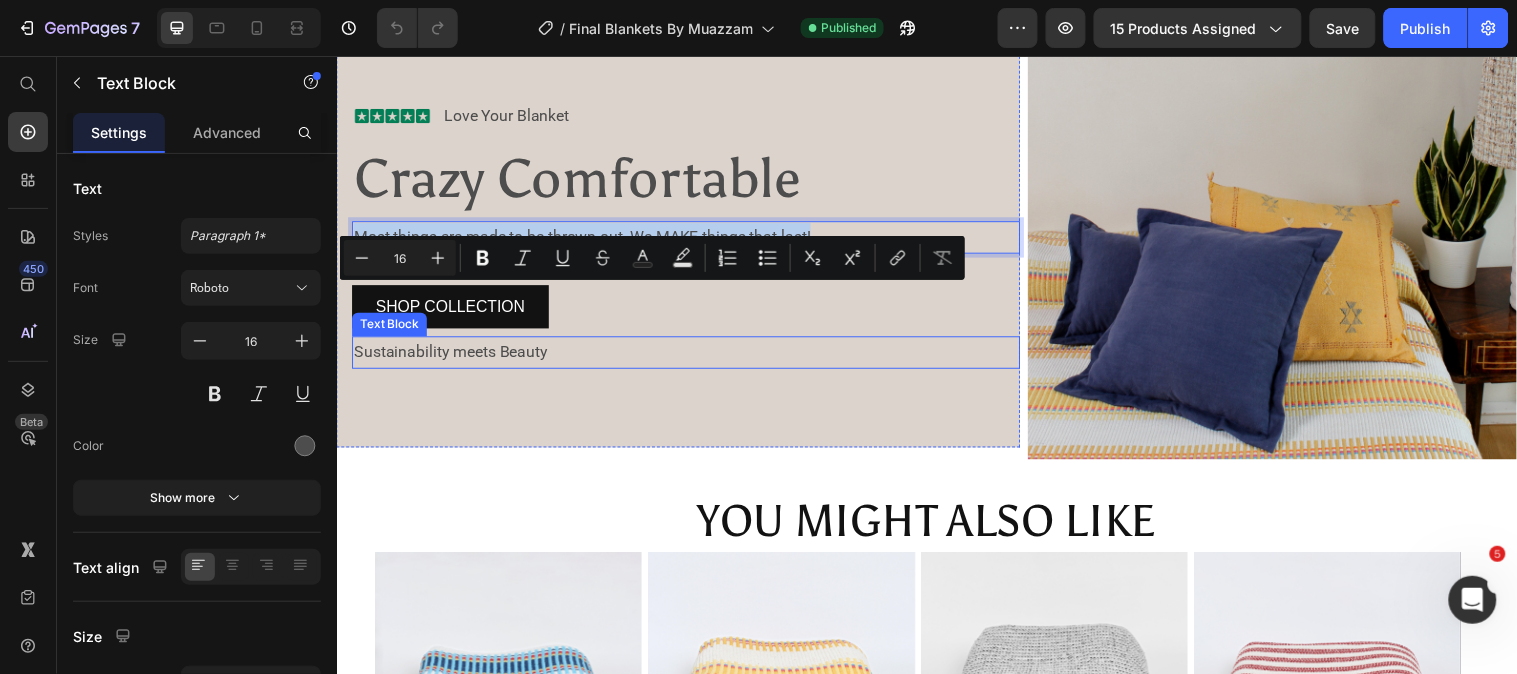 click on "Sustainability meets Beauty" at bounding box center [691, 356] 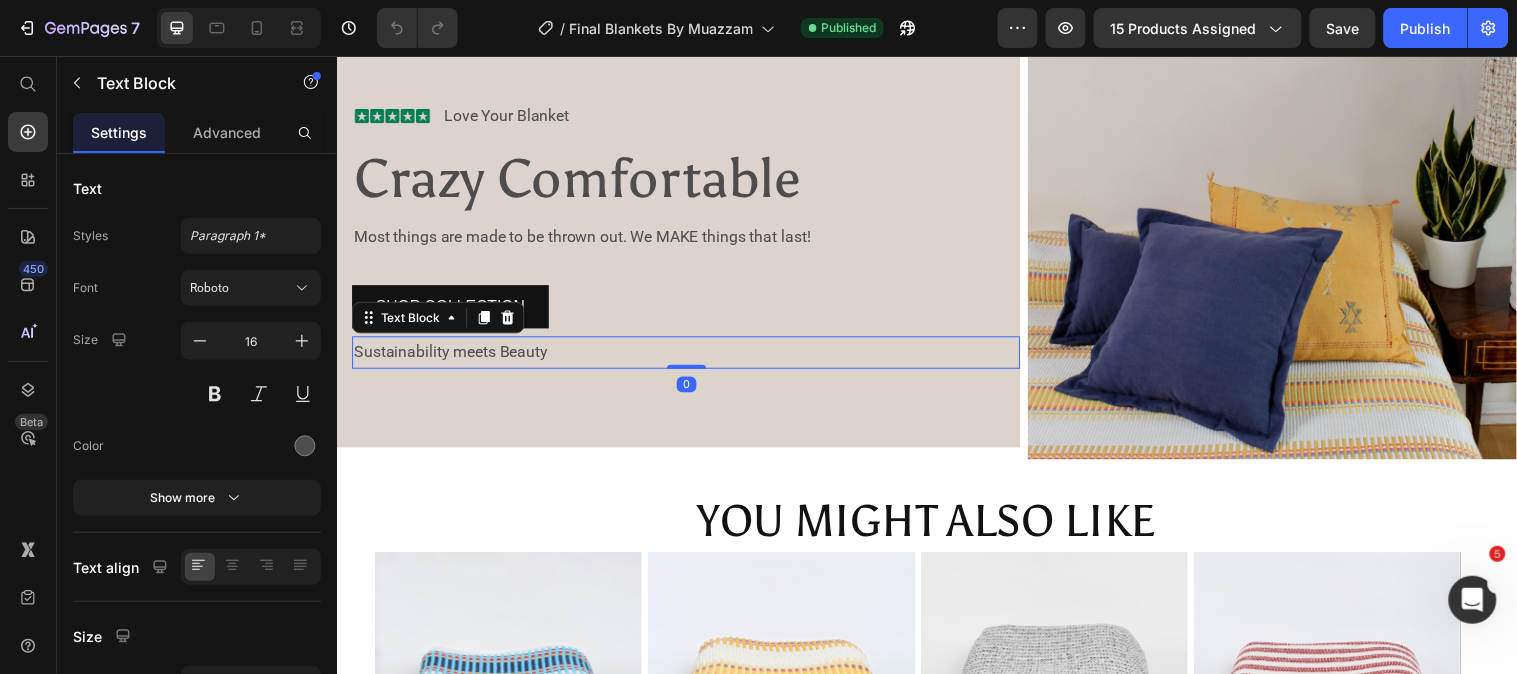 click on "Sustainability meets Beauty" at bounding box center (691, 356) 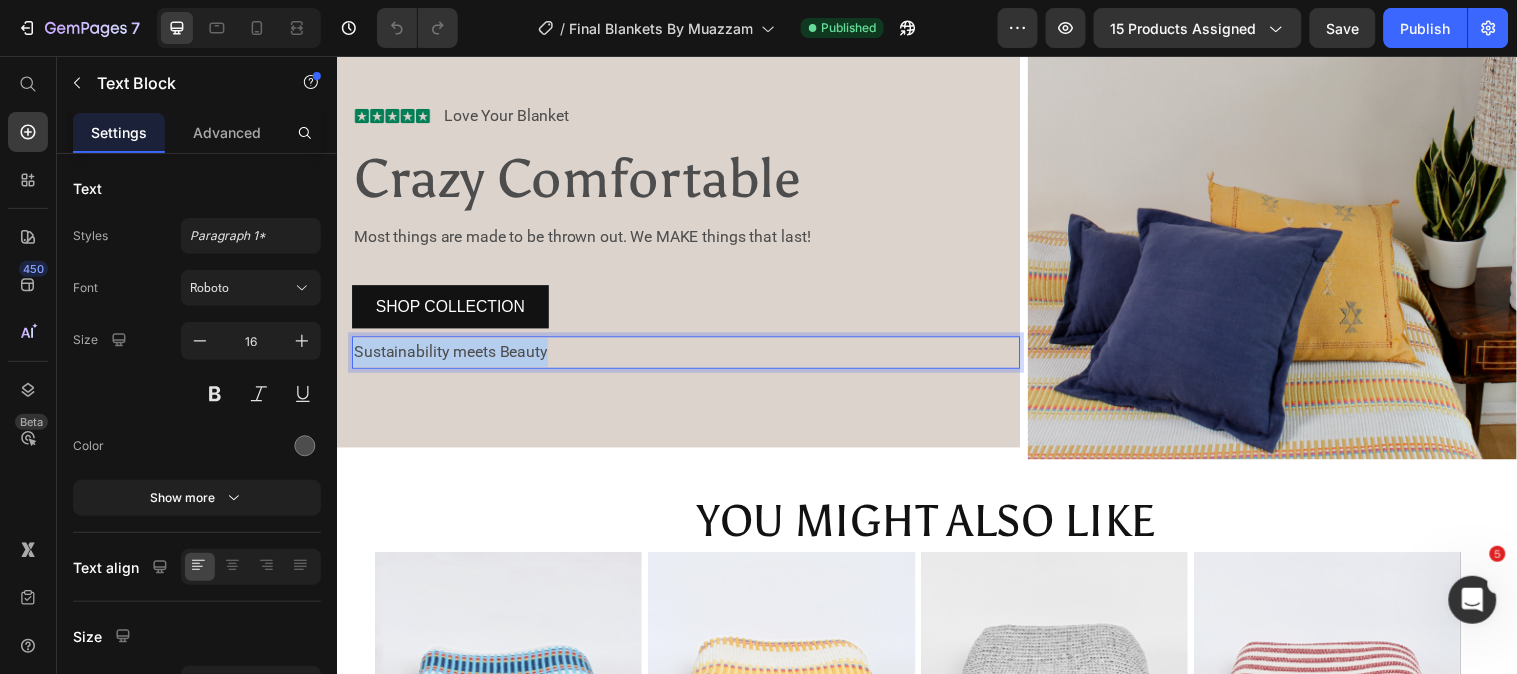 click on "Sustainability meets Beauty" at bounding box center (691, 356) 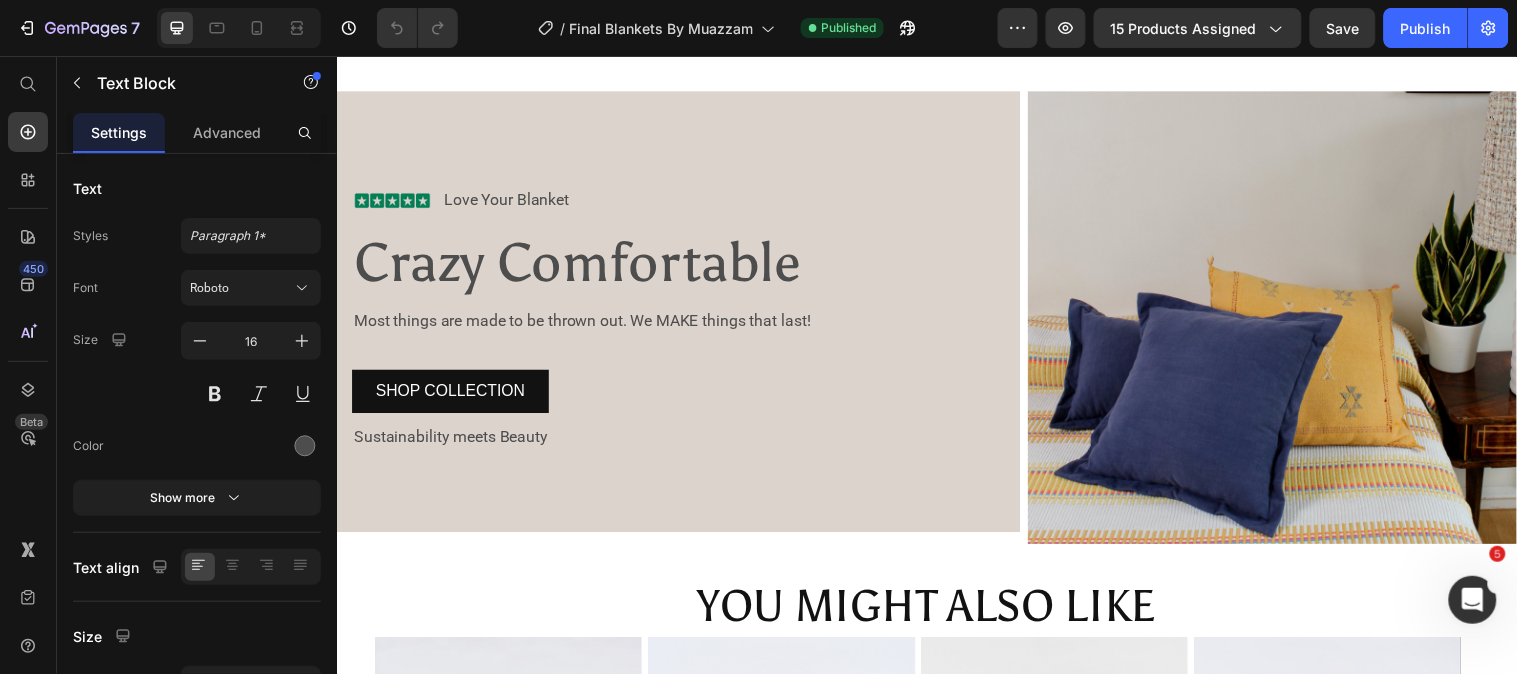 scroll, scrollTop: 1278, scrollLeft: 0, axis: vertical 